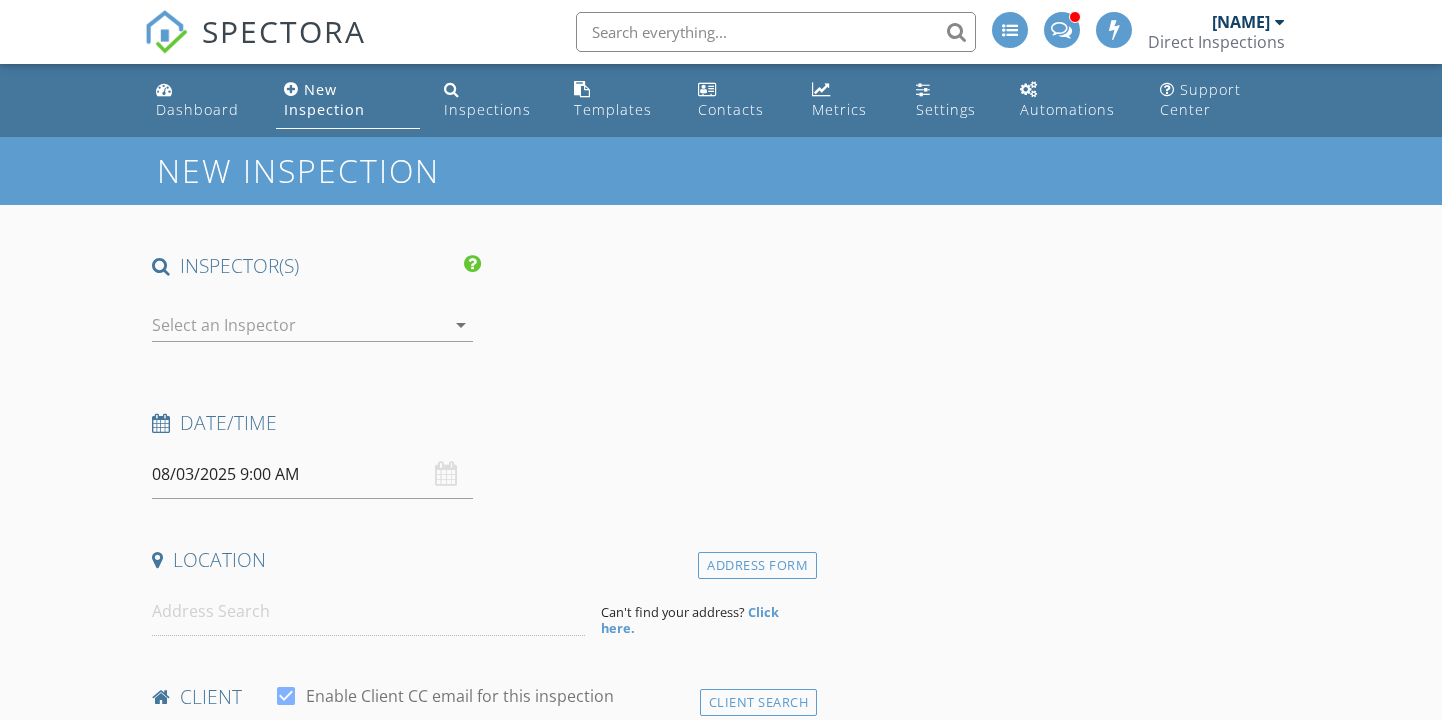 scroll, scrollTop: 0, scrollLeft: 0, axis: both 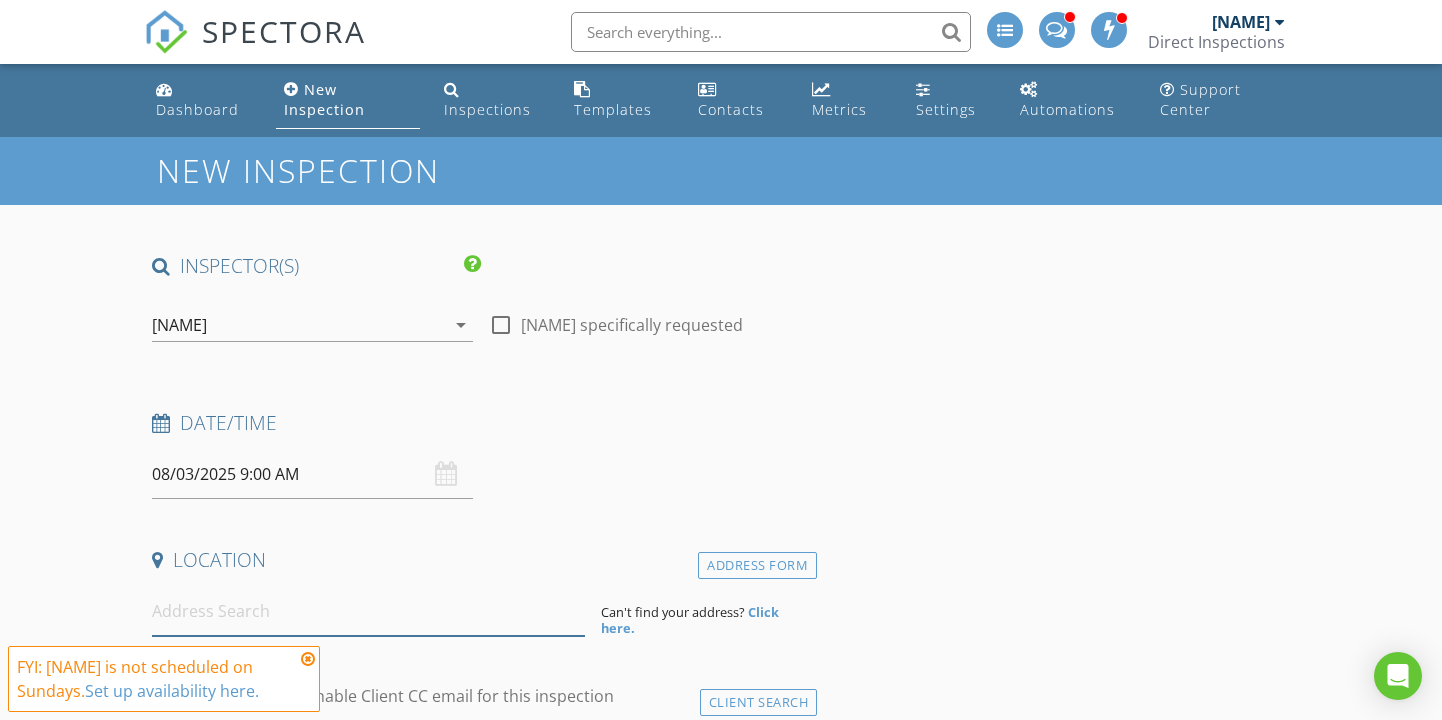 click at bounding box center (368, 611) 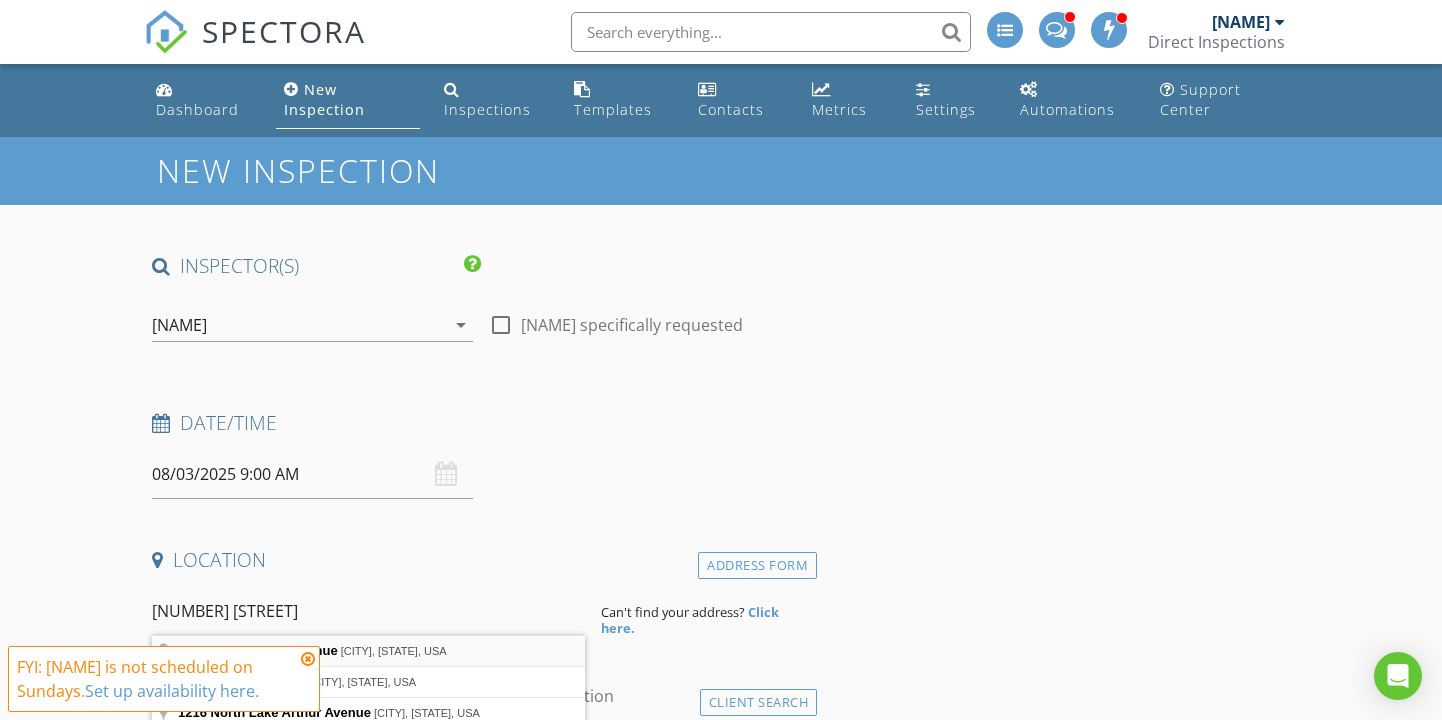 type on "1216 North Arthur Avenue, Pocatello, ID, USA" 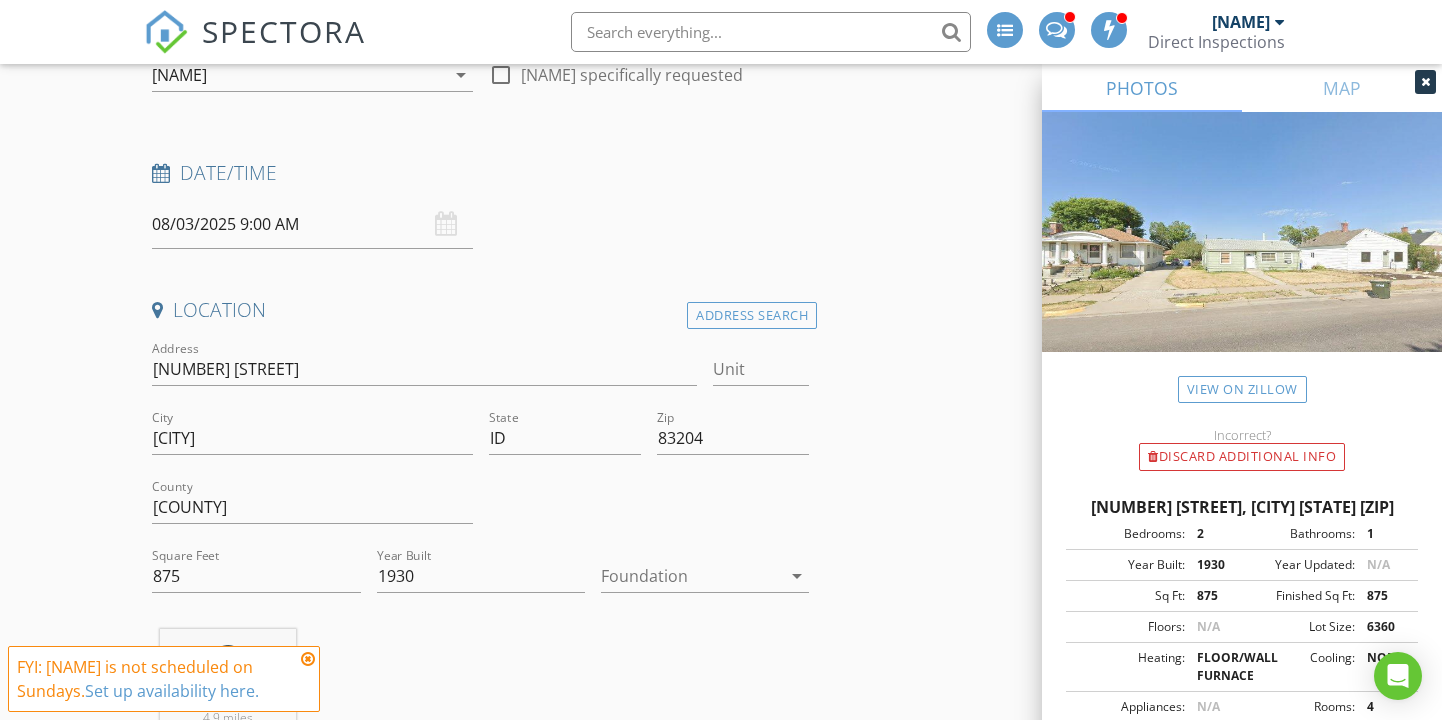 scroll, scrollTop: 252, scrollLeft: 0, axis: vertical 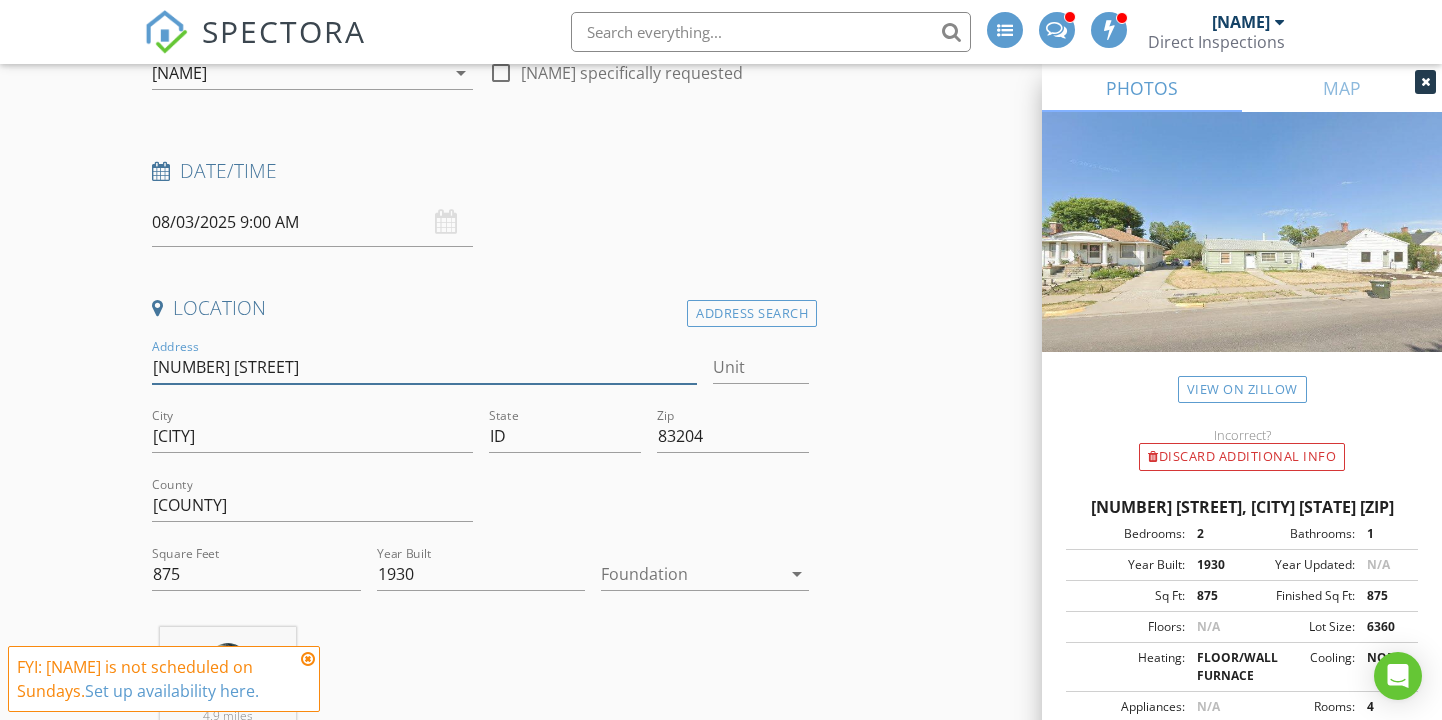 drag, startPoint x: 318, startPoint y: 363, endPoint x: 144, endPoint y: 364, distance: 174.00287 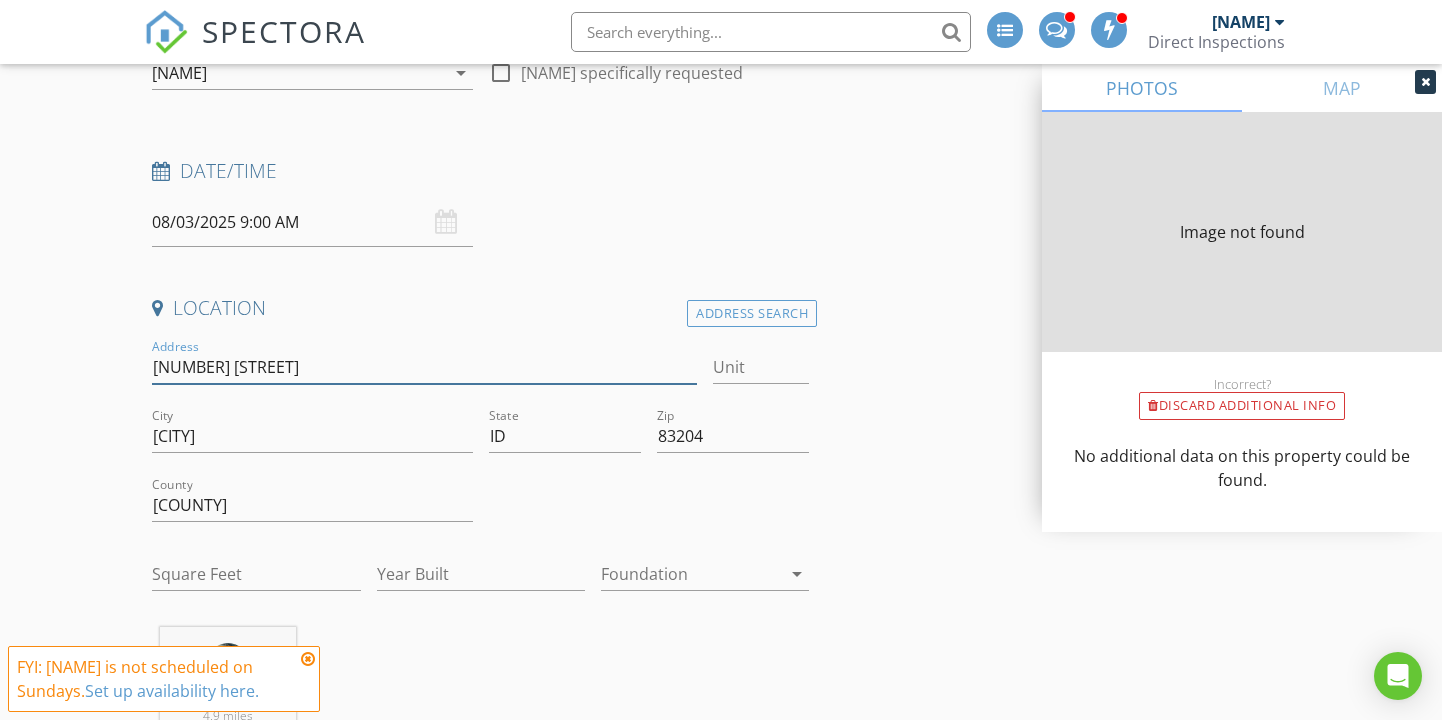 type on "875" 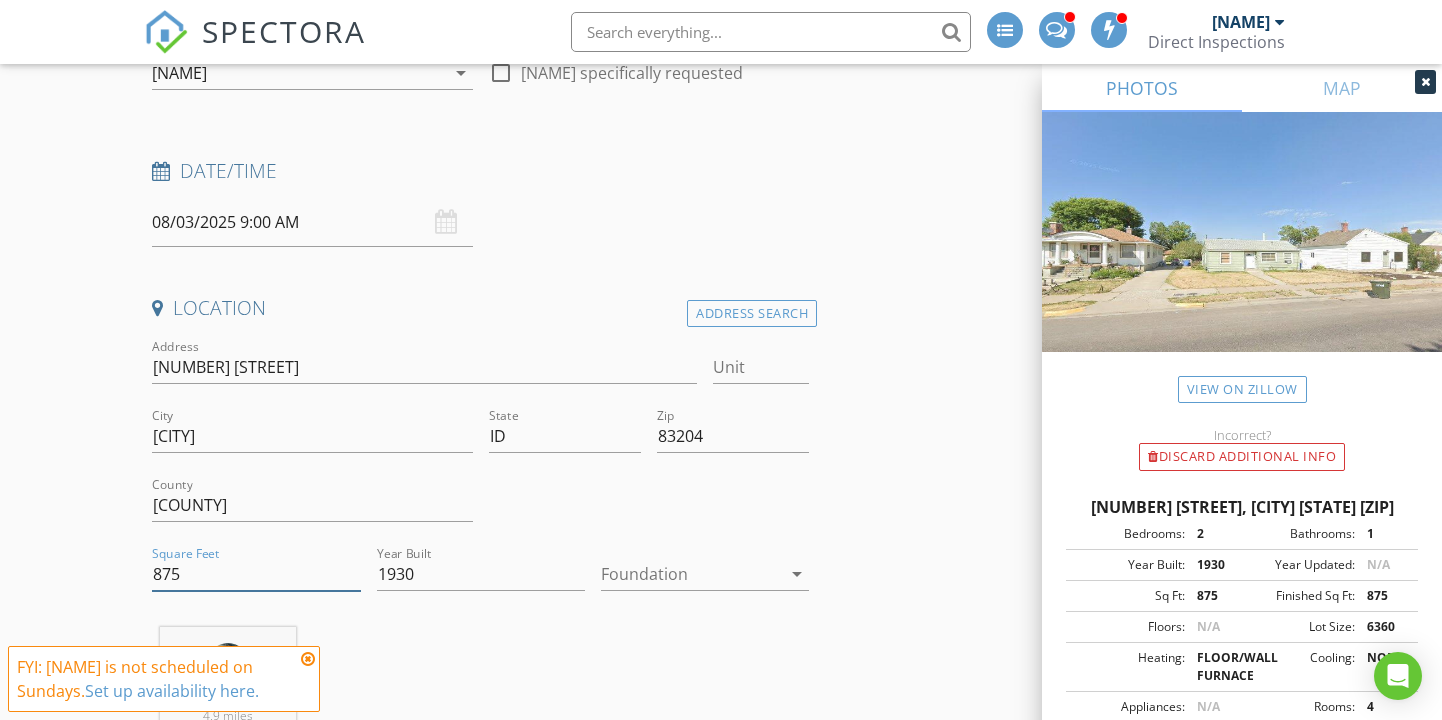 click on "875" at bounding box center [256, 574] 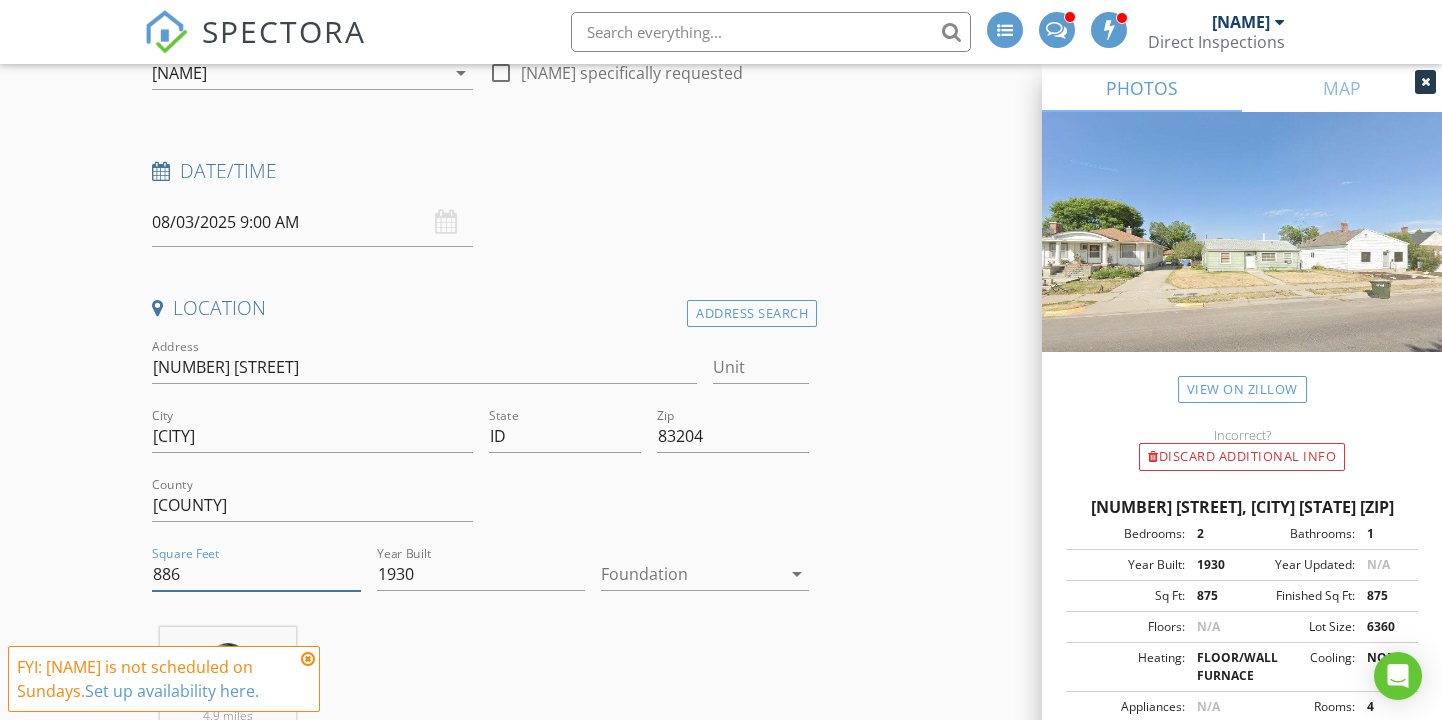 type on "886" 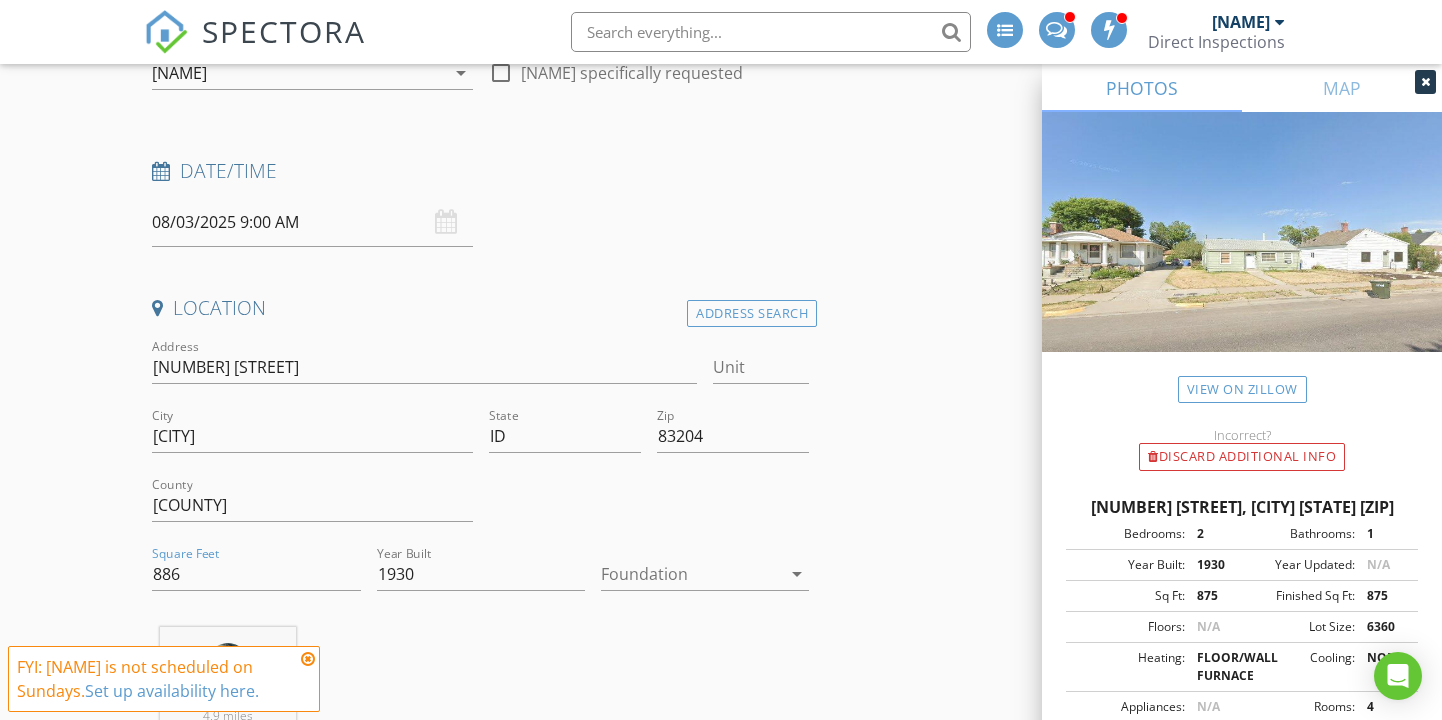 click on "New Inspection
INSPECTOR(S)
check_box   Randy Tolman   PRIMARY   Randy Tolman arrow_drop_down   check_box_outline_blank Randy Tolman specifically requested
Date/Time
08/03/2025 9:00 AM
Location
Address Search       Address 1216 N Arthur Ave   Unit   City Pocatello   State ID   Zip 83204   County Bannock     Square Feet 886   Year Built 1930   Foundation arrow_drop_down     Randy Tolman     4.9 miles     (11 minutes)
client
check_box Enable Client CC email for this inspection   Client Search     check_box_outline_blank Client is a Company/Organization     First Name   Last Name   Email   CC Email   Phone   Address   City   State   Zip       Notes   Private Notes
ADD ADDITIONAL client
SERVICES
check_box_outline_blank   Standard Home Inspection   check_box_outline_blank" at bounding box center (721, 1720) 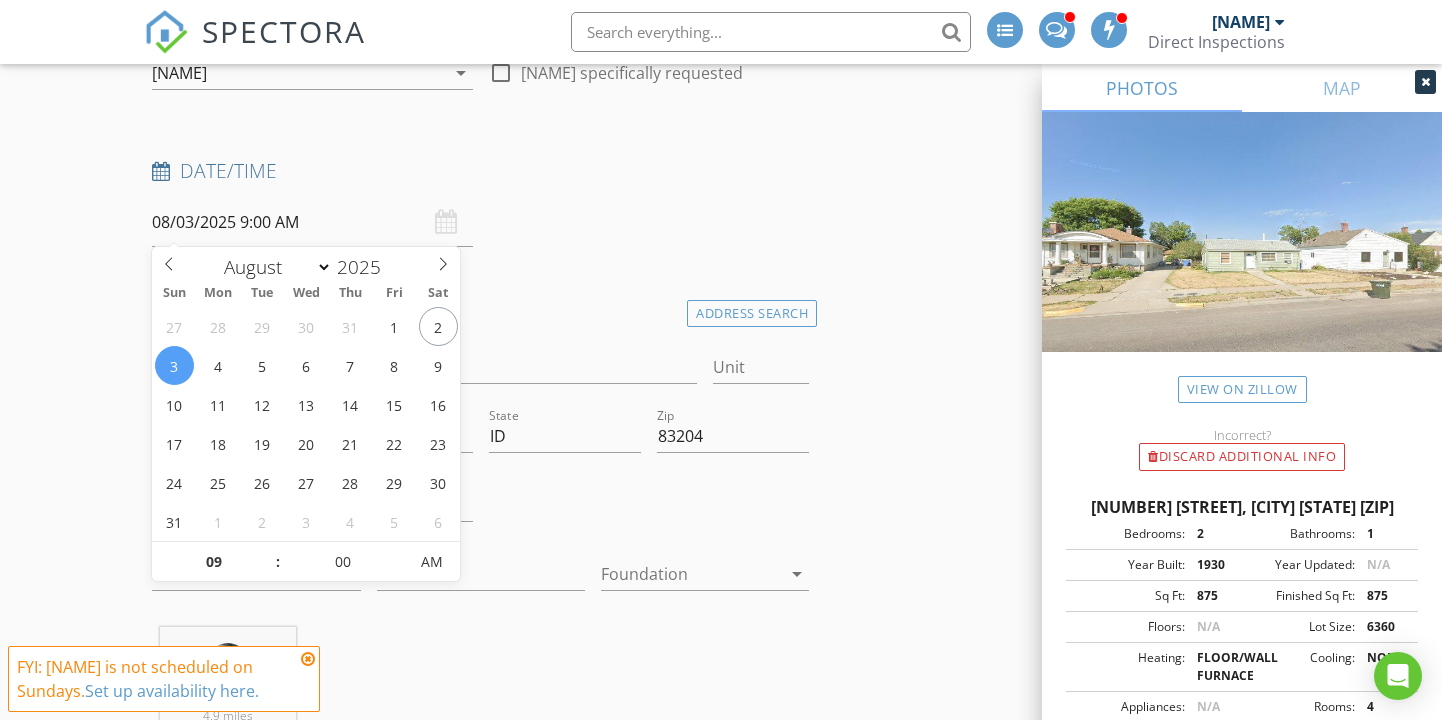 click on "08/03/2025 9:00 AM" at bounding box center [312, 222] 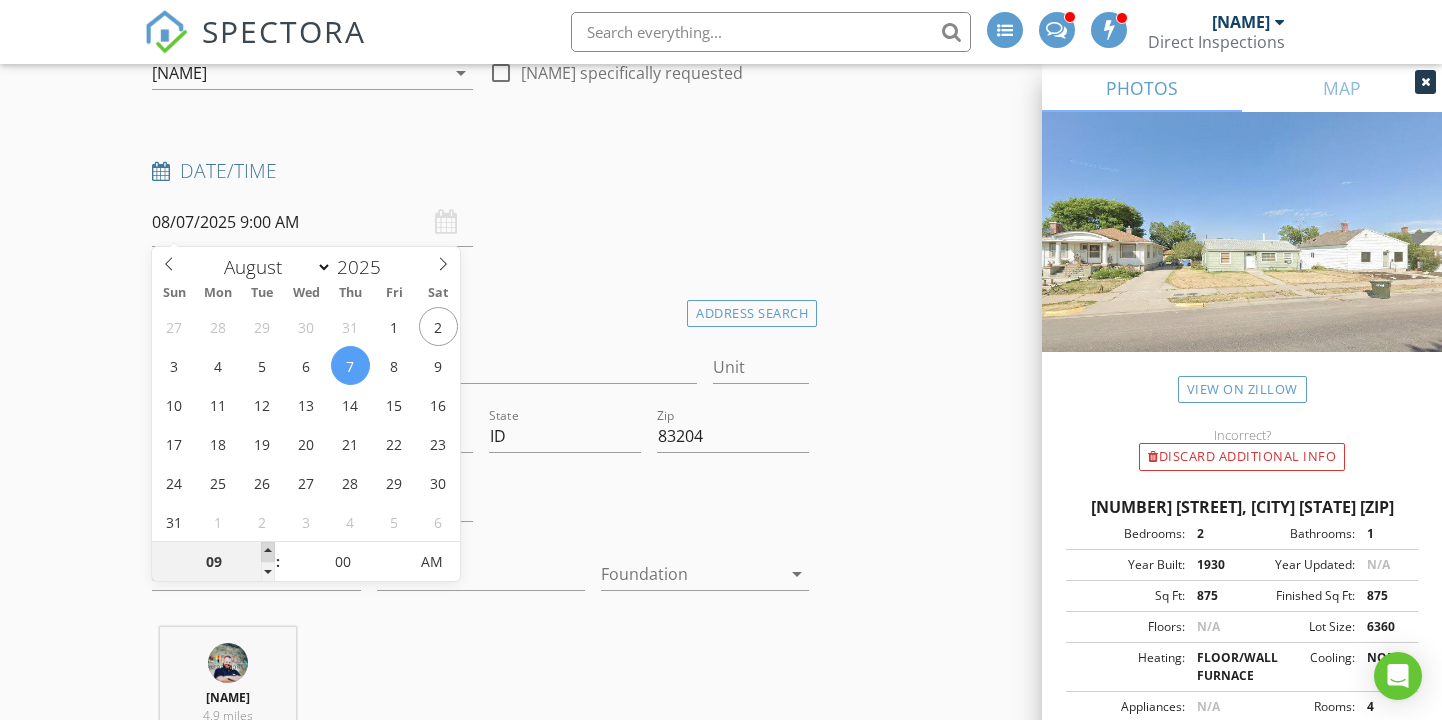type on "08/07/2025 10:00 AM" 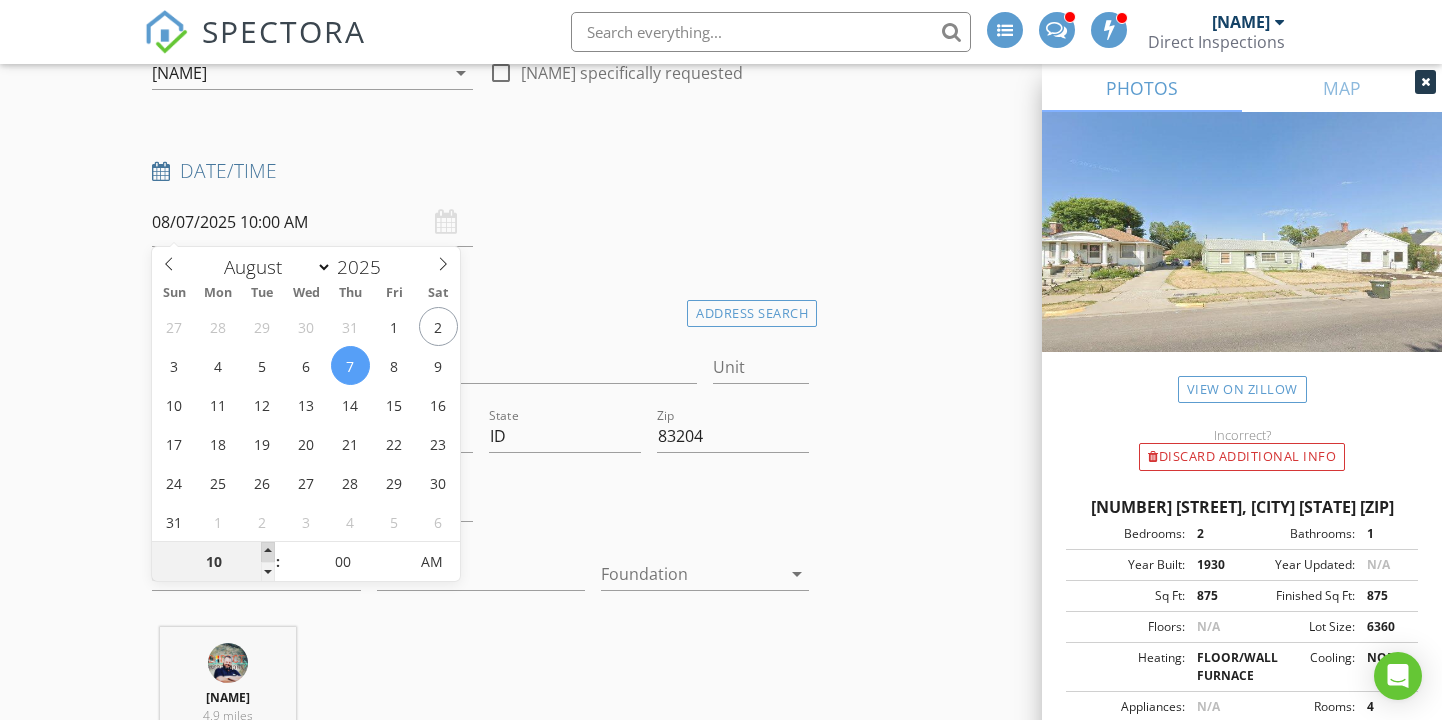 click at bounding box center (268, 552) 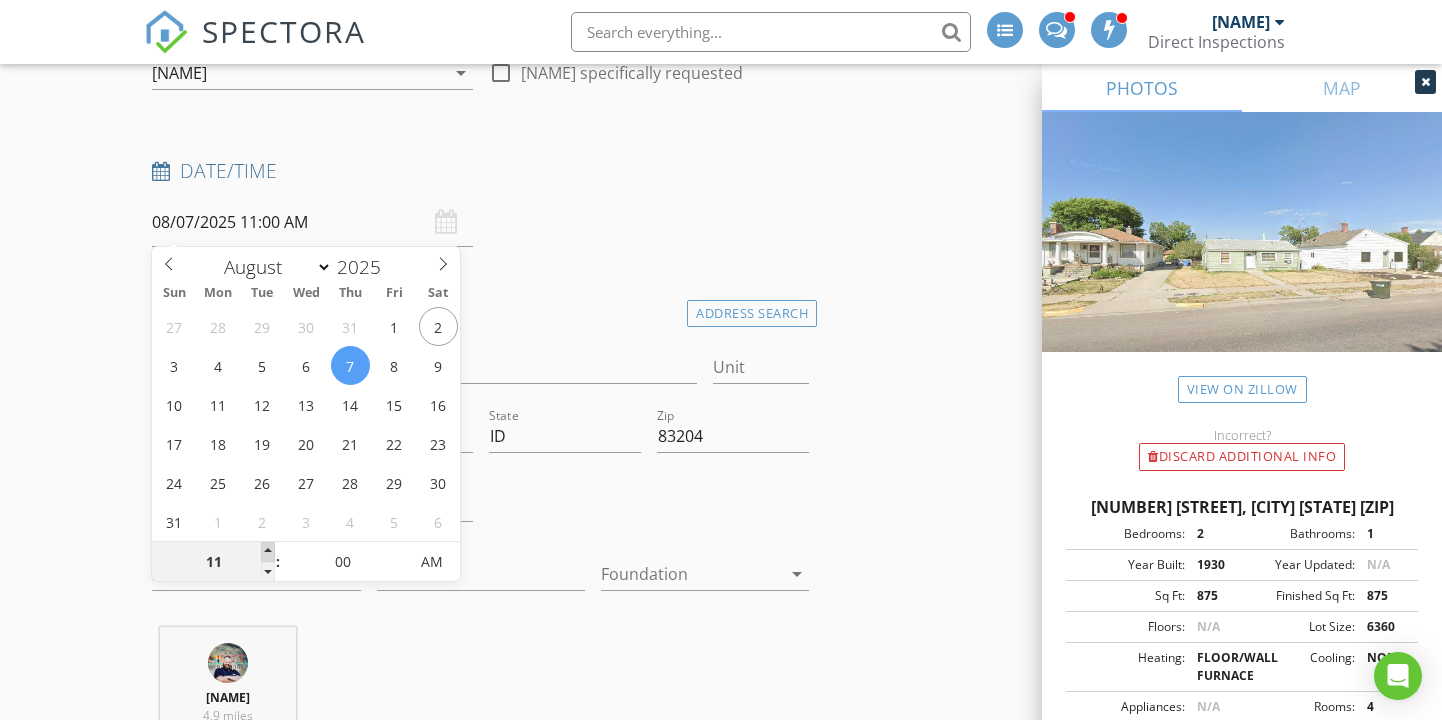 click at bounding box center [268, 552] 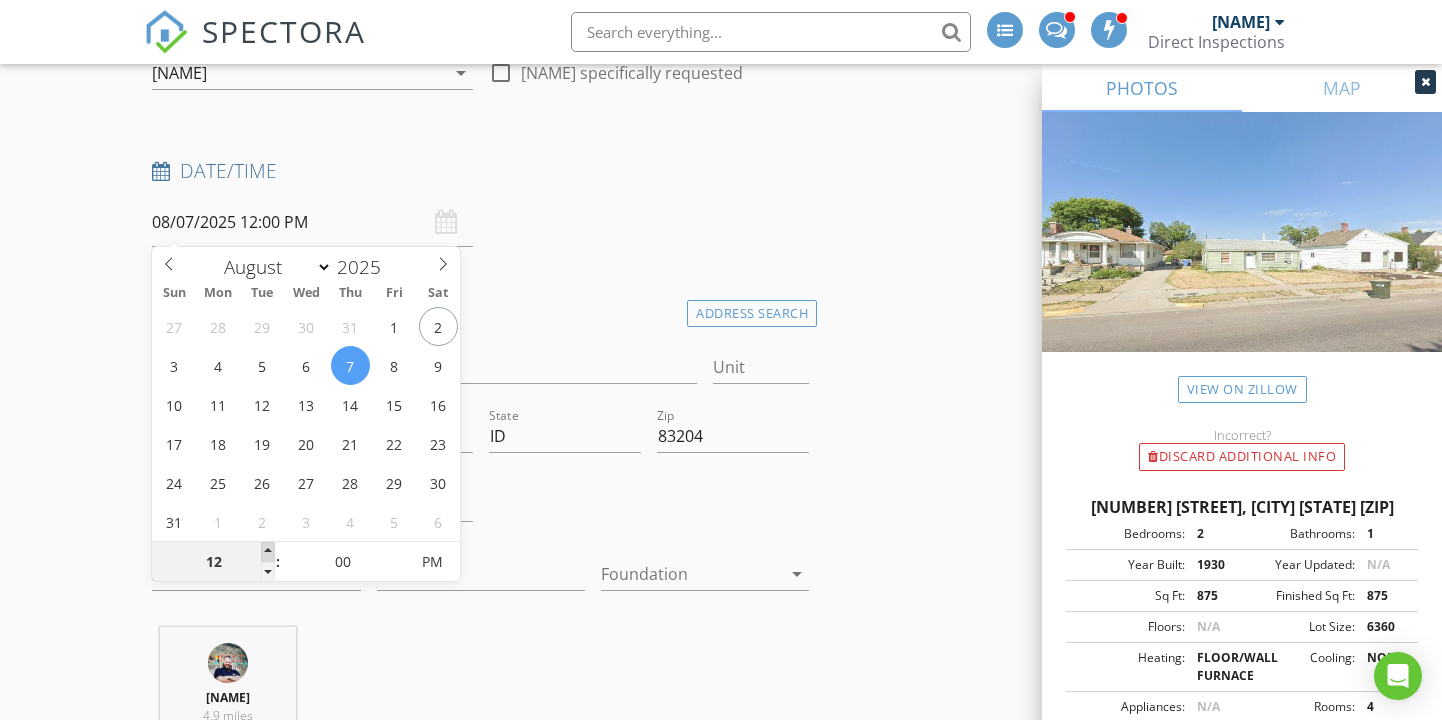 click at bounding box center [268, 552] 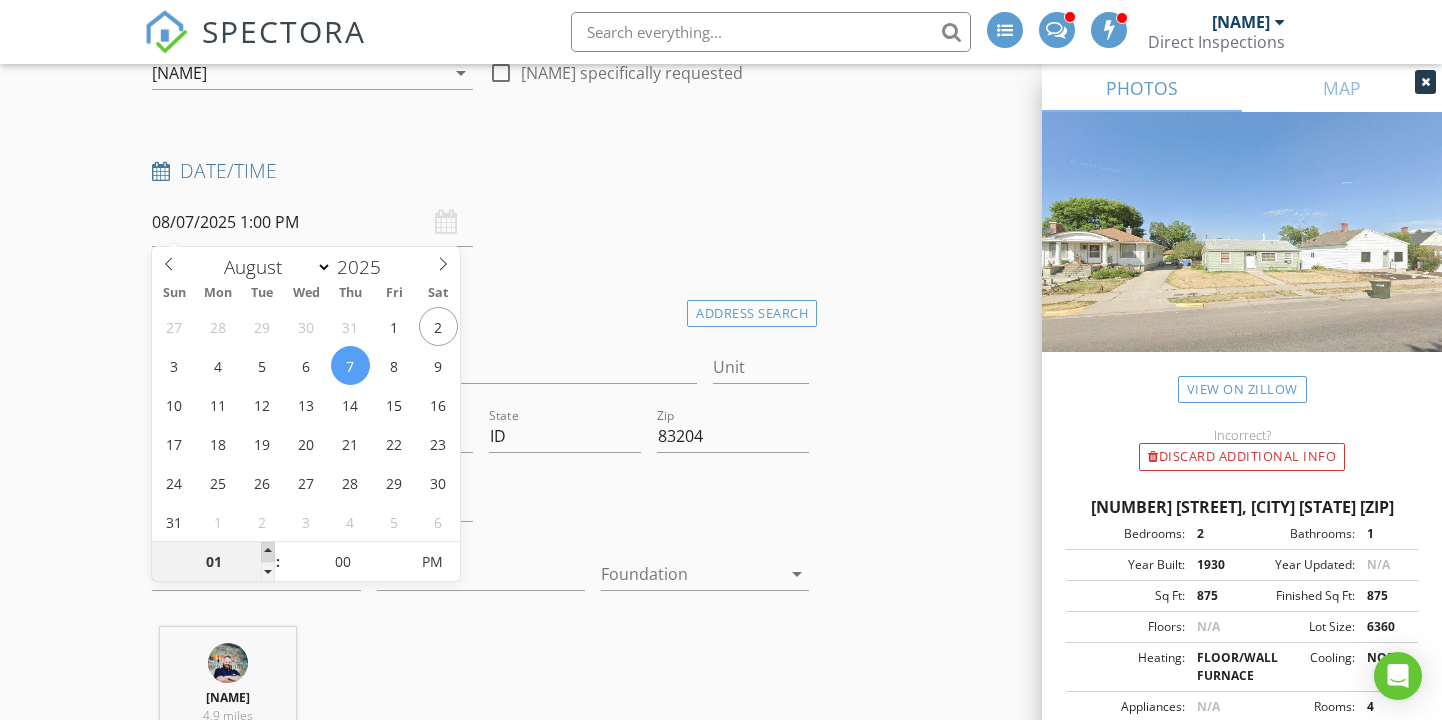 click at bounding box center [268, 552] 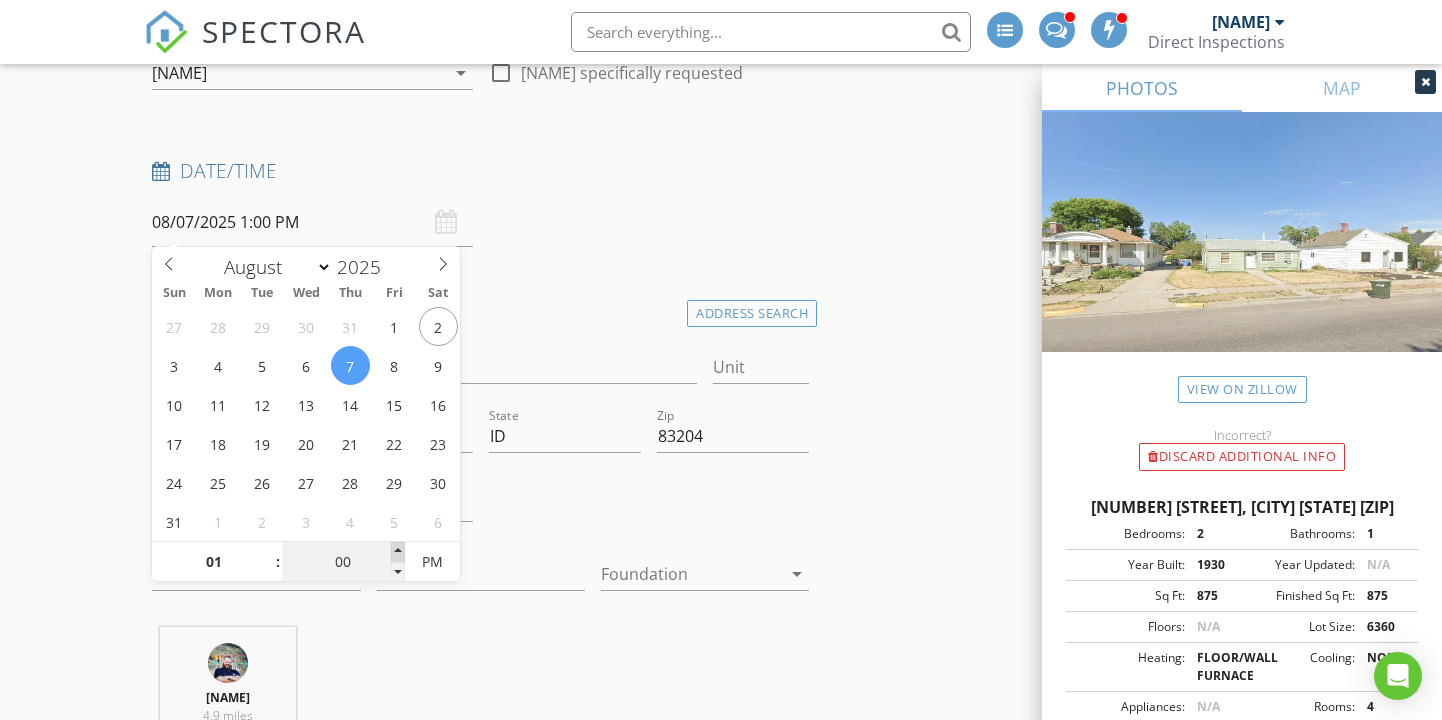 type on "08/07/2025 1:05 PM" 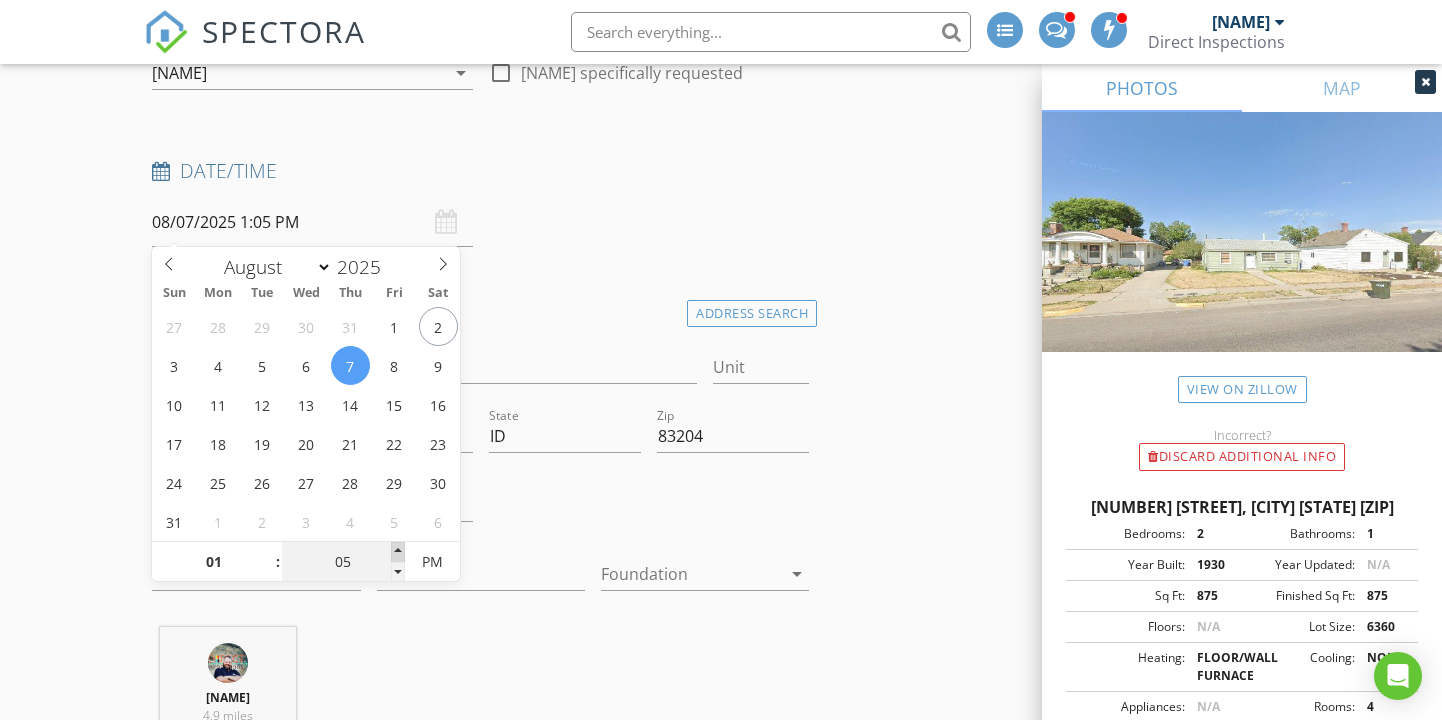 click at bounding box center (398, 552) 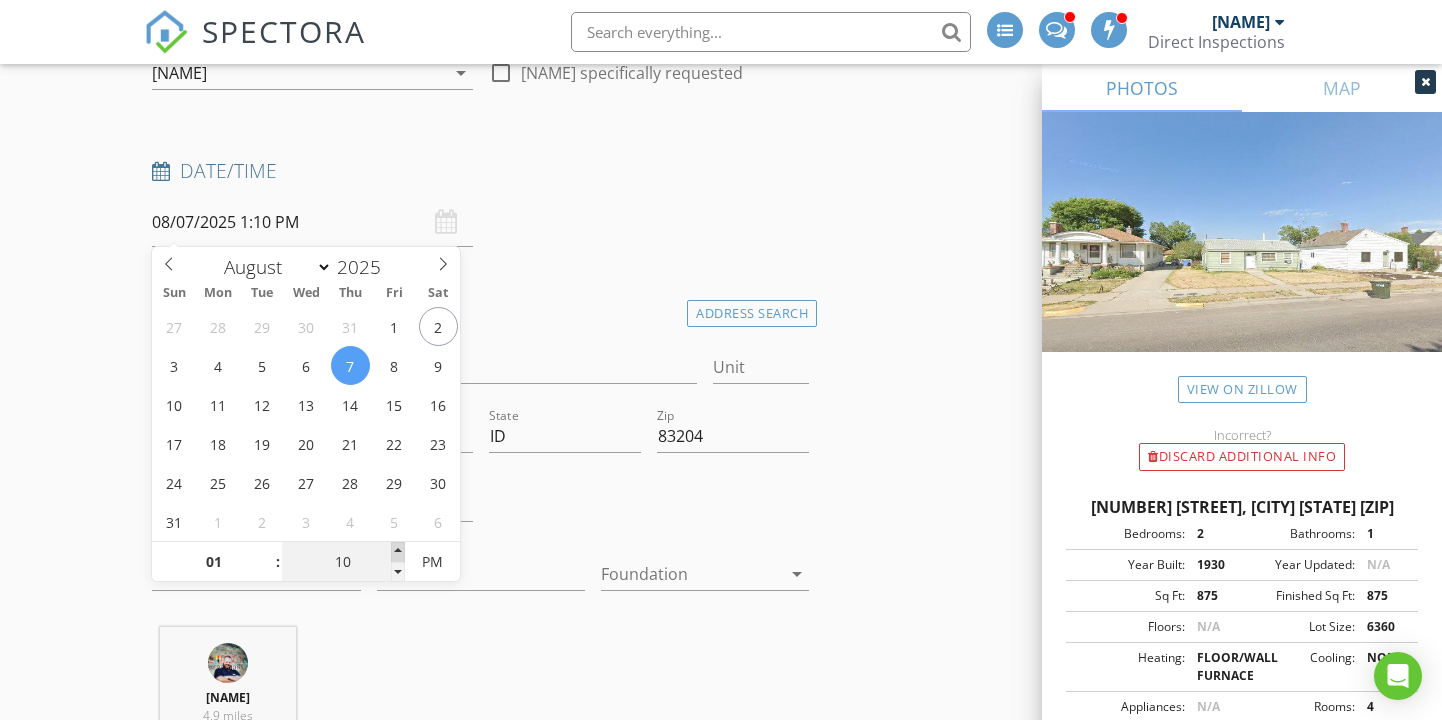 click at bounding box center (398, 552) 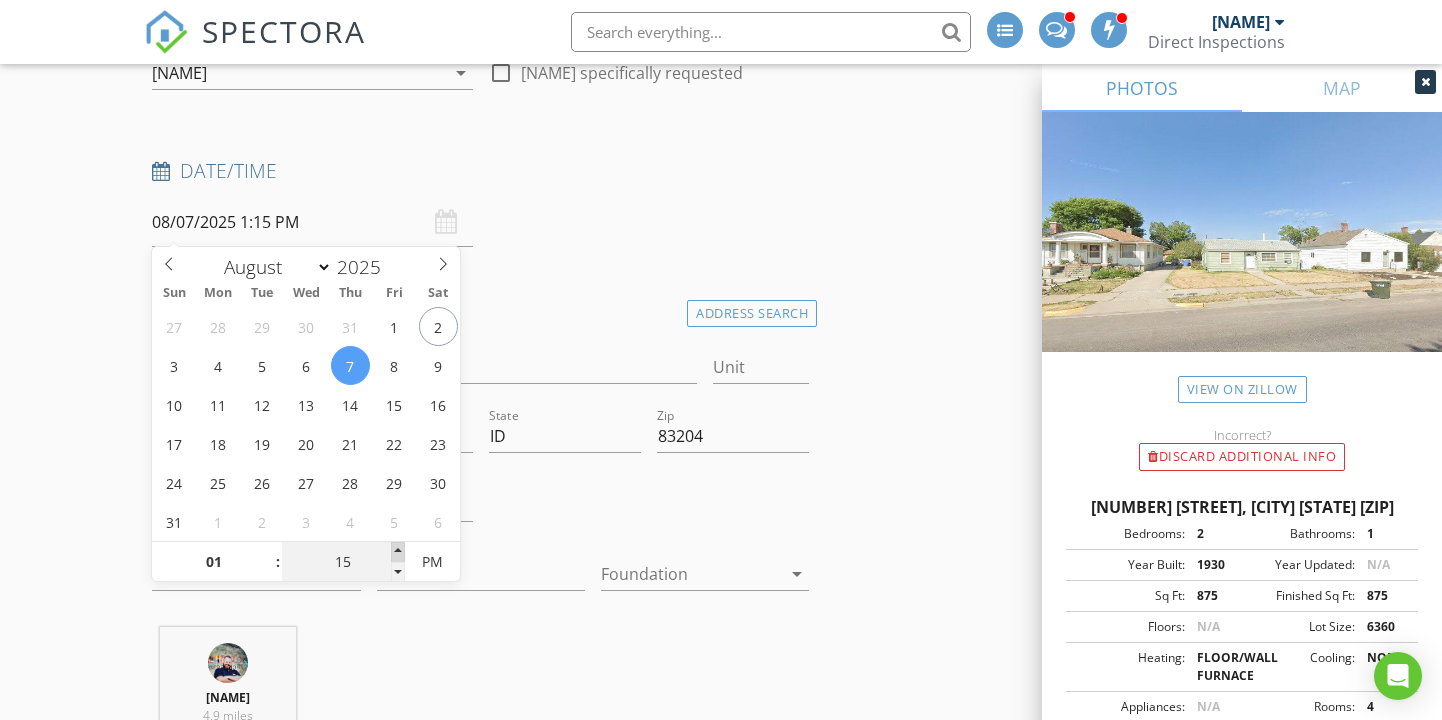 click at bounding box center (398, 552) 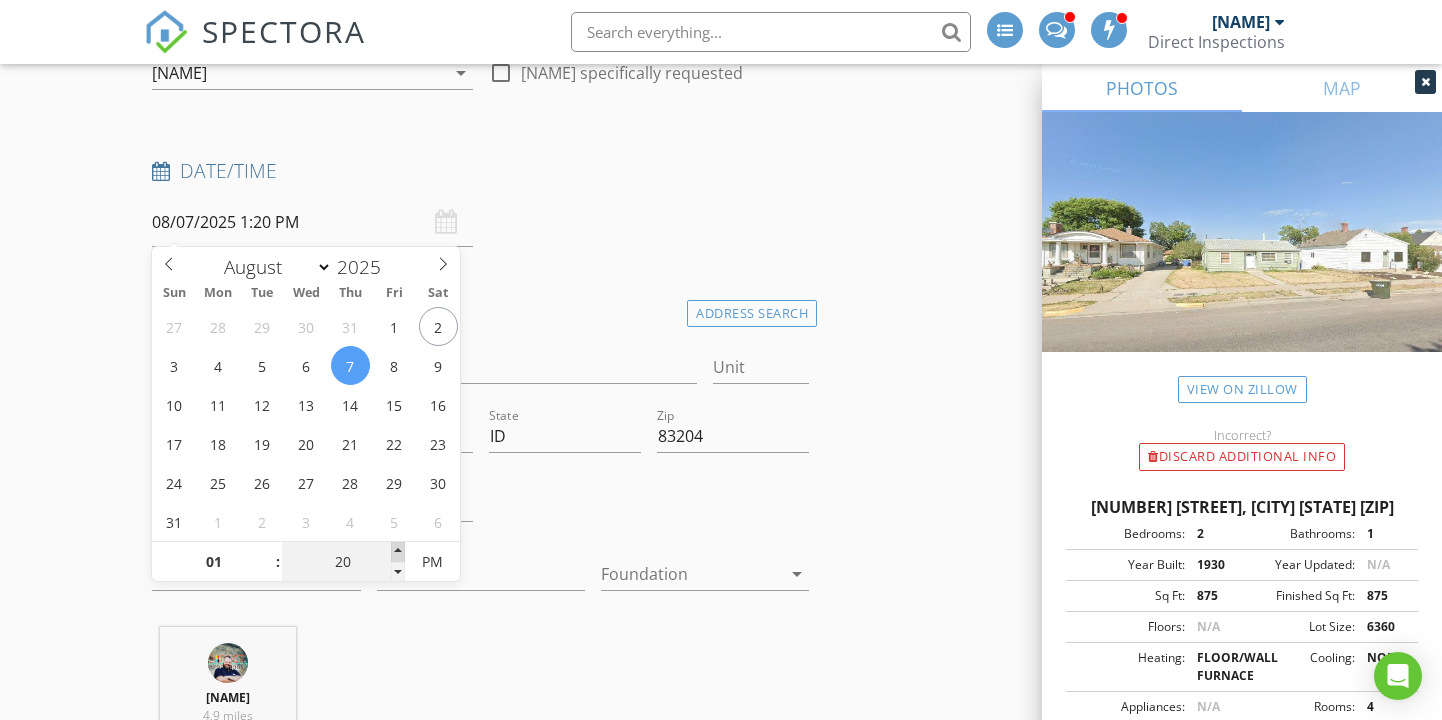 click at bounding box center [398, 552] 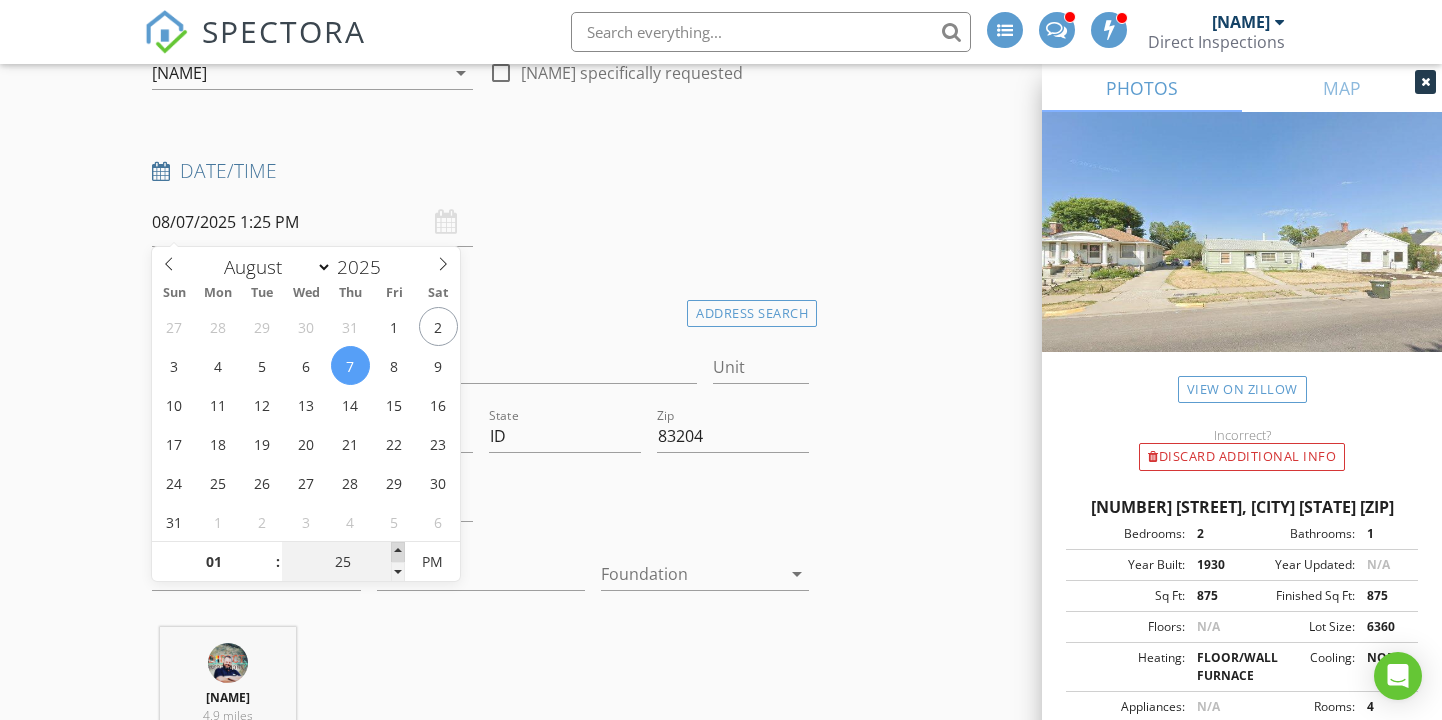 click at bounding box center [398, 552] 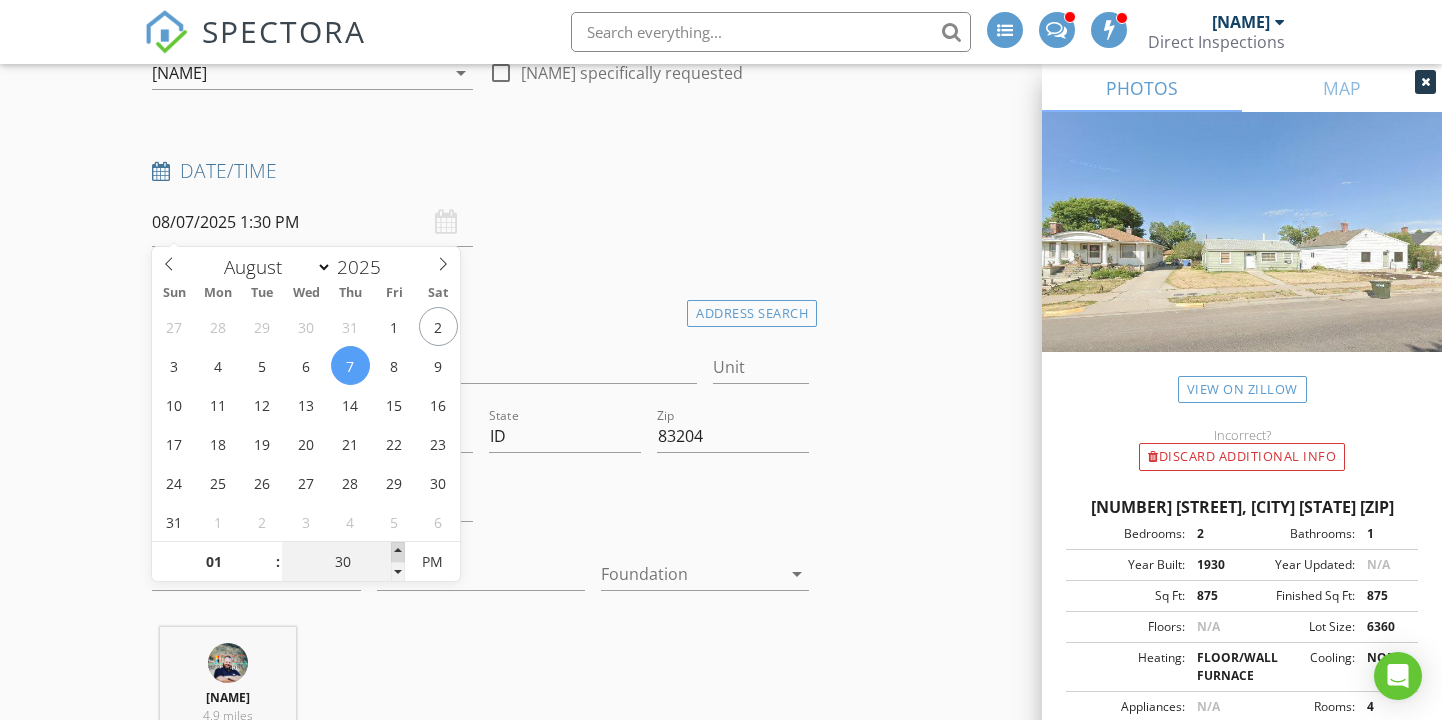 click at bounding box center [398, 552] 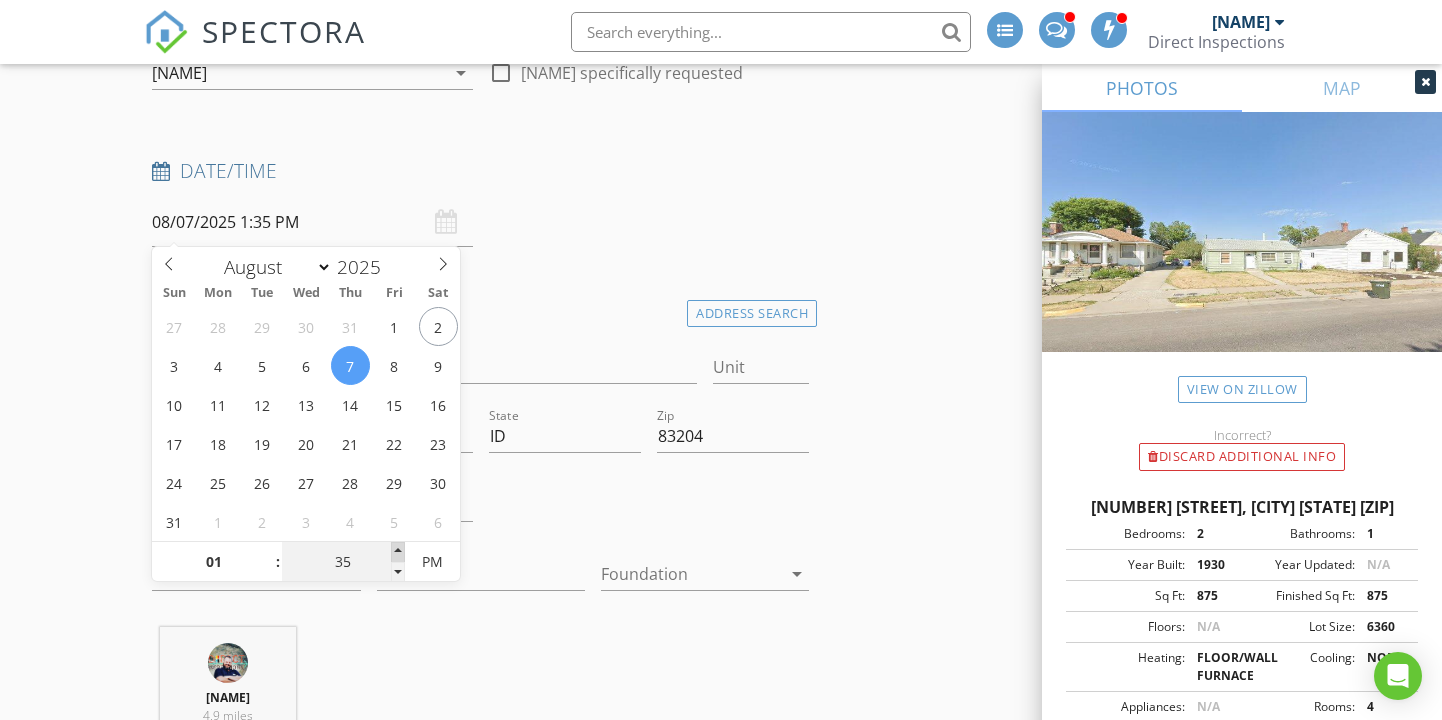 click at bounding box center [398, 552] 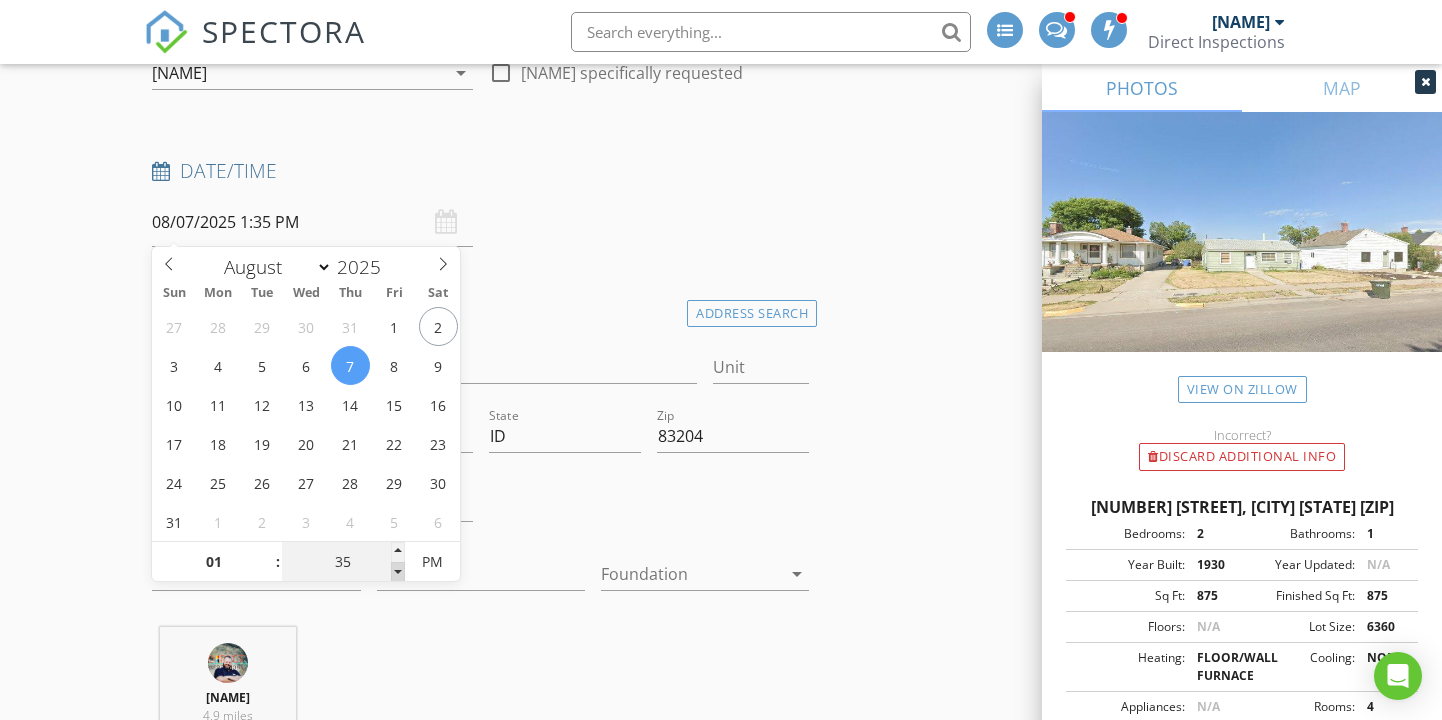 type on "08/07/2025 1:30 PM" 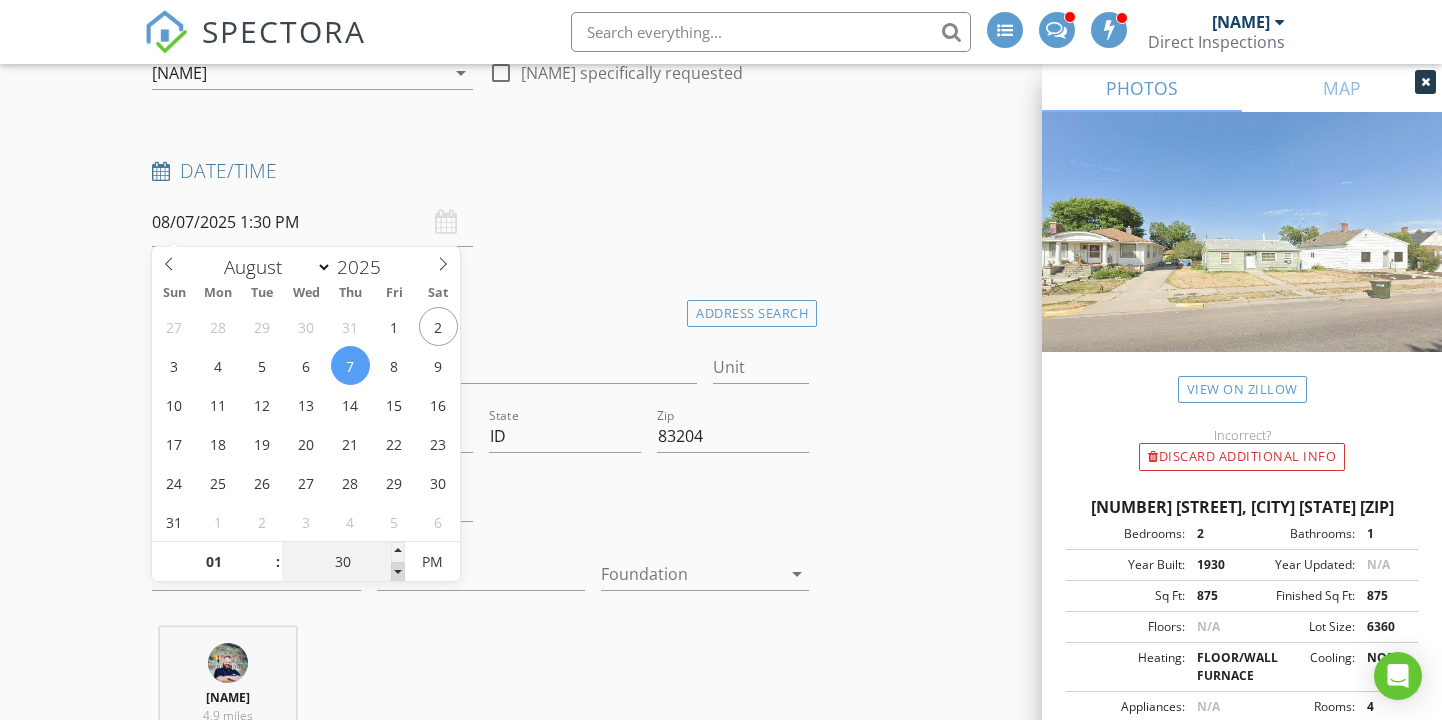 click at bounding box center [398, 572] 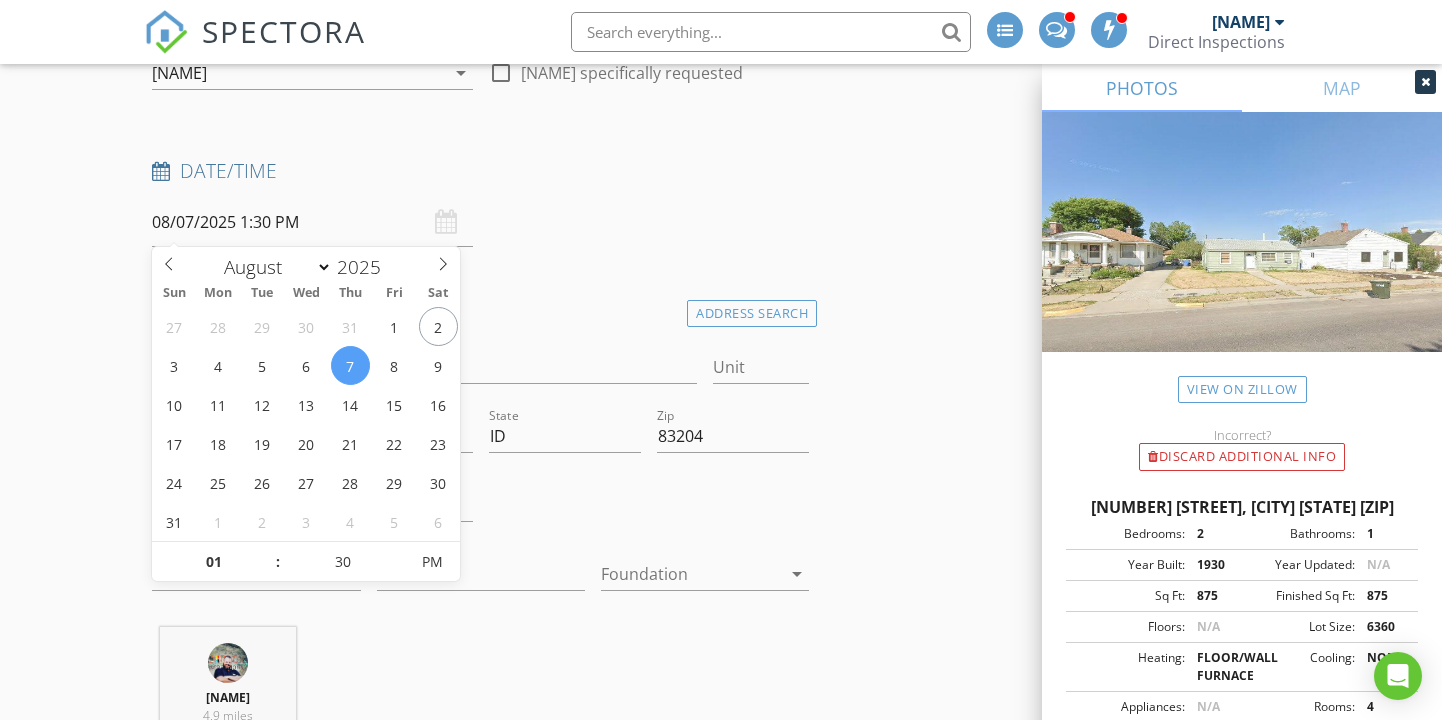 click on "New Inspection
INSPECTOR(S)
check_box   Randy Tolman   PRIMARY   Randy Tolman arrow_drop_down   check_box_outline_blank Randy Tolman specifically requested
Date/Time
08/07/2025 1:30 PM
Location
Address Search       Address 1216 N Arthur Ave   Unit   City Pocatello   State ID   Zip 83204   County Bannock     Square Feet 886   Year Built 1930   Foundation arrow_drop_down     Randy Tolman     4.9 miles     (11 minutes)
client
check_box Enable Client CC email for this inspection   Client Search     check_box_outline_blank Client is a Company/Organization     First Name   Last Name   Email   CC Email   Phone   Address   City   State   Zip       Notes   Private Notes
ADD ADDITIONAL client
SERVICES
check_box_outline_blank   Standard Home Inspection   check_box_outline_blank" at bounding box center (721, 1720) 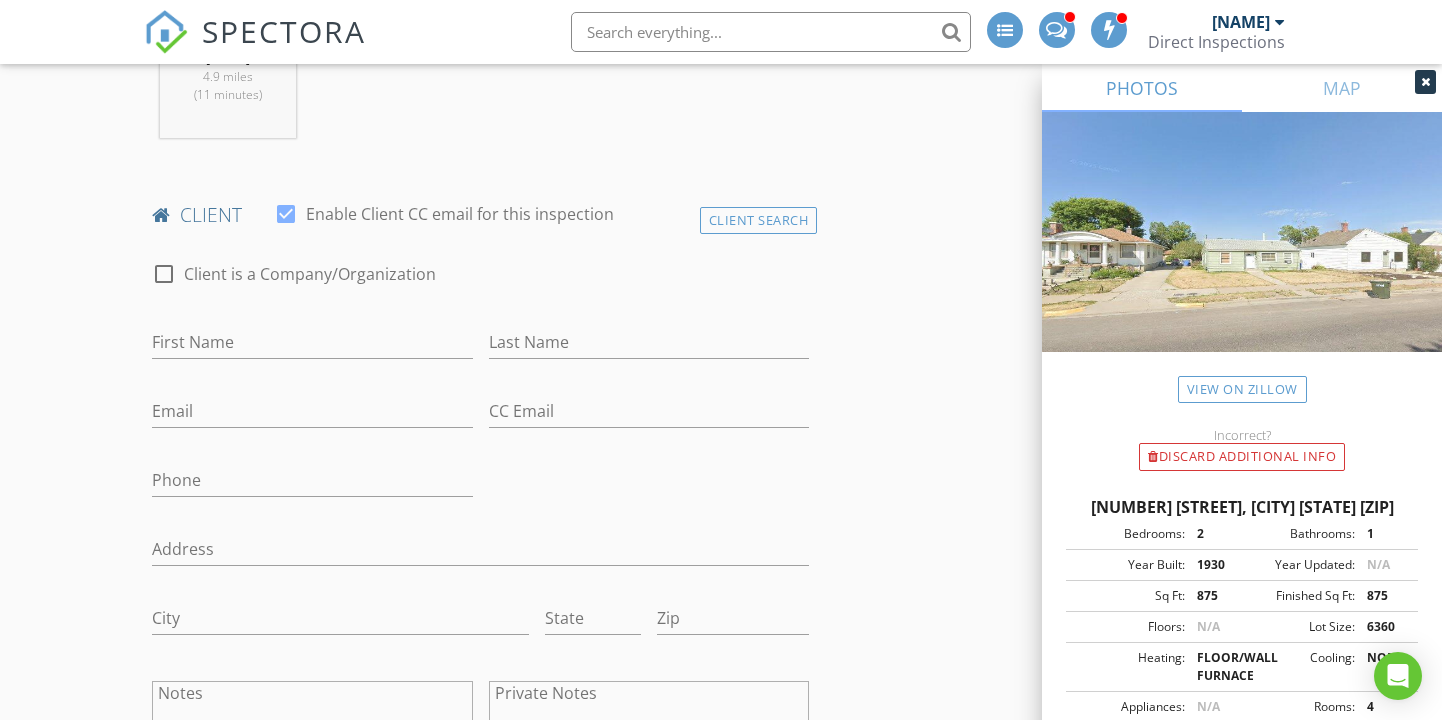 scroll, scrollTop: 890, scrollLeft: 0, axis: vertical 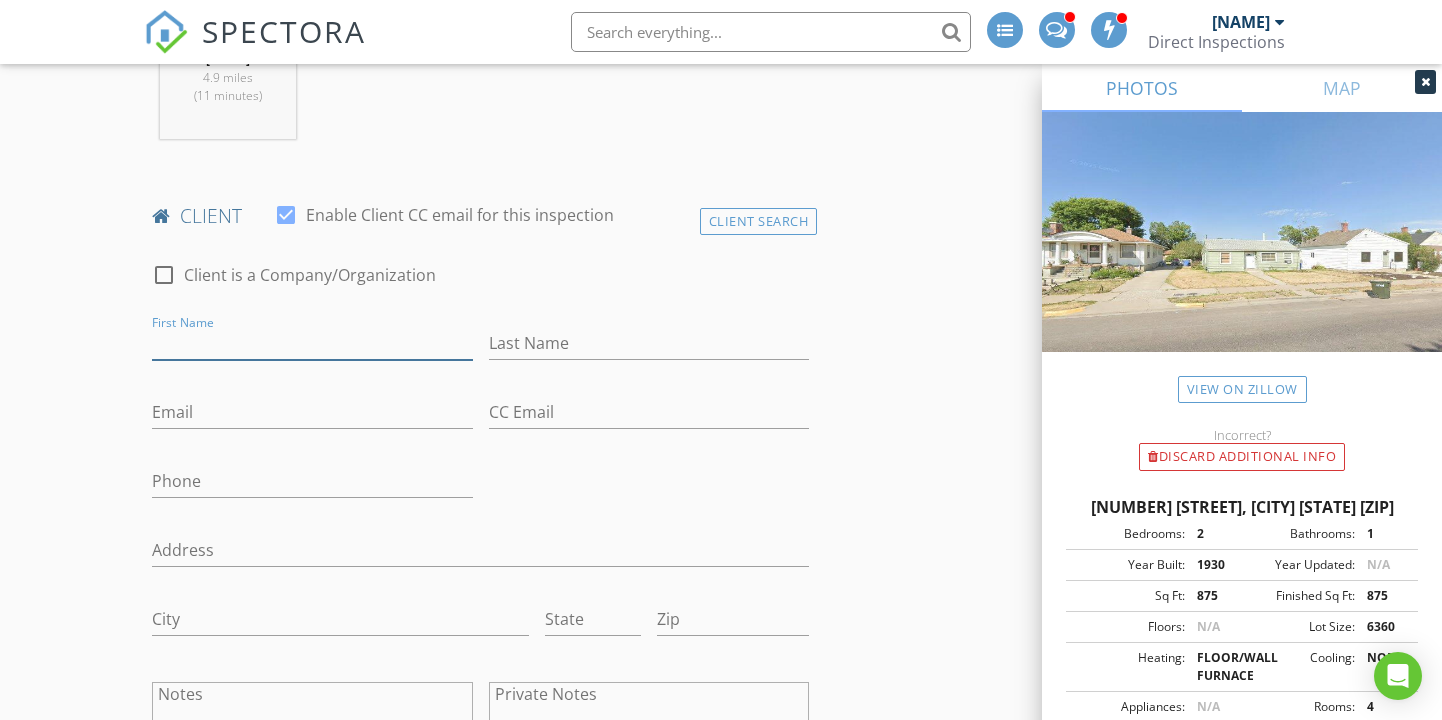 paste on "Richard Strobel" 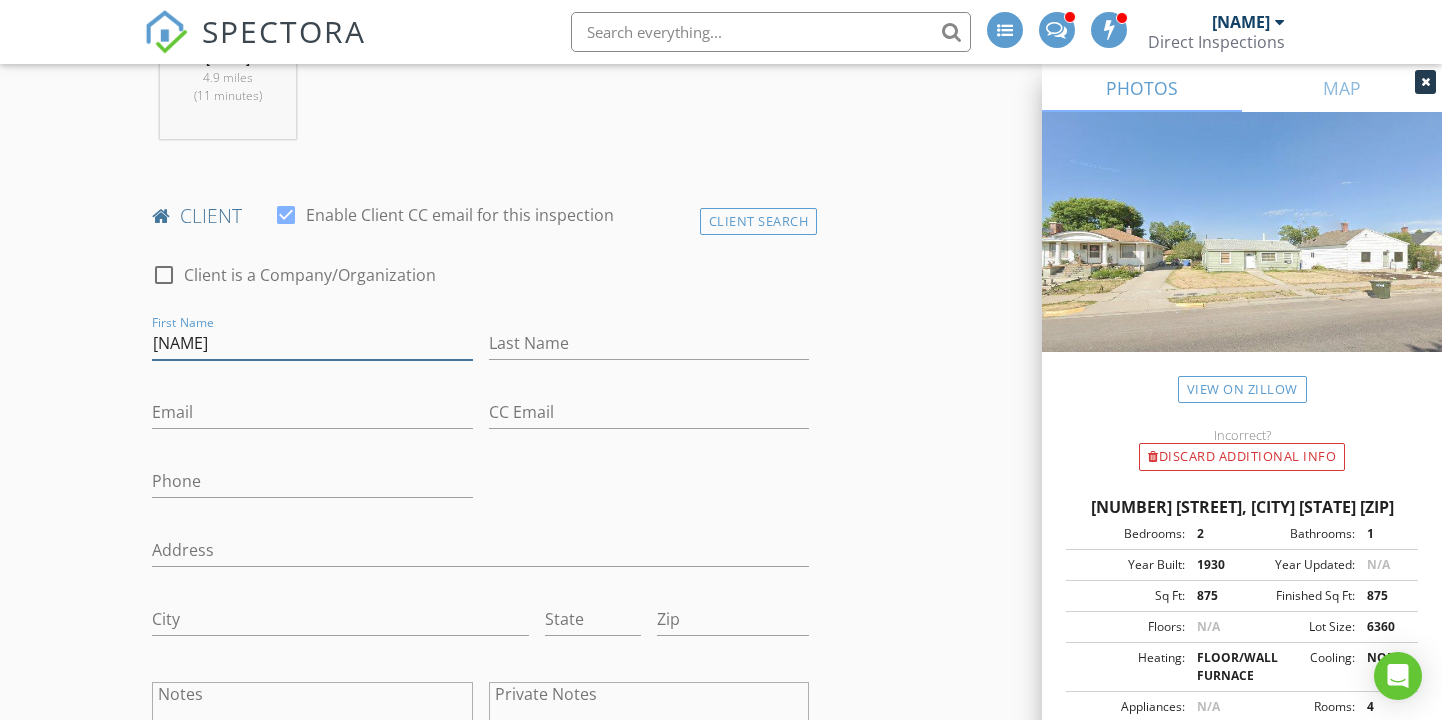 click on "Richard Strobel" at bounding box center [312, 343] 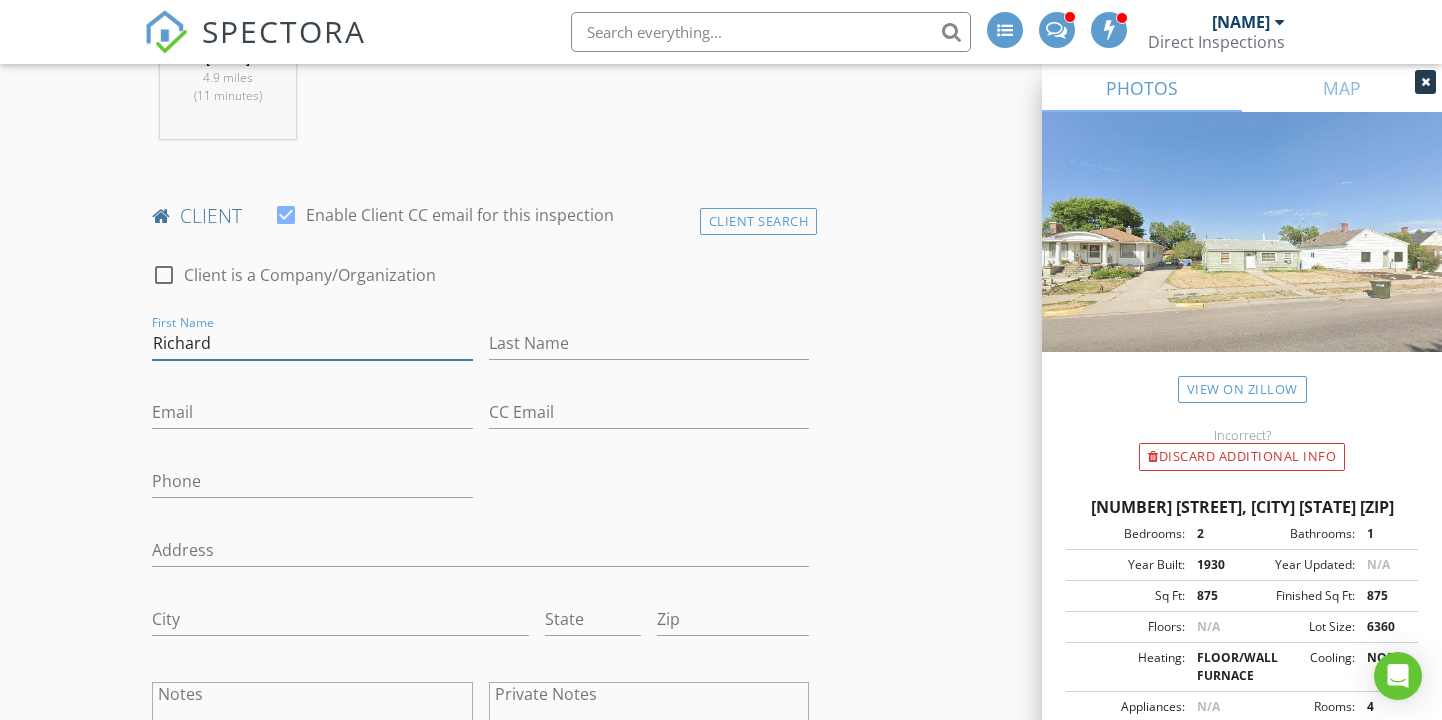 type on "Richard" 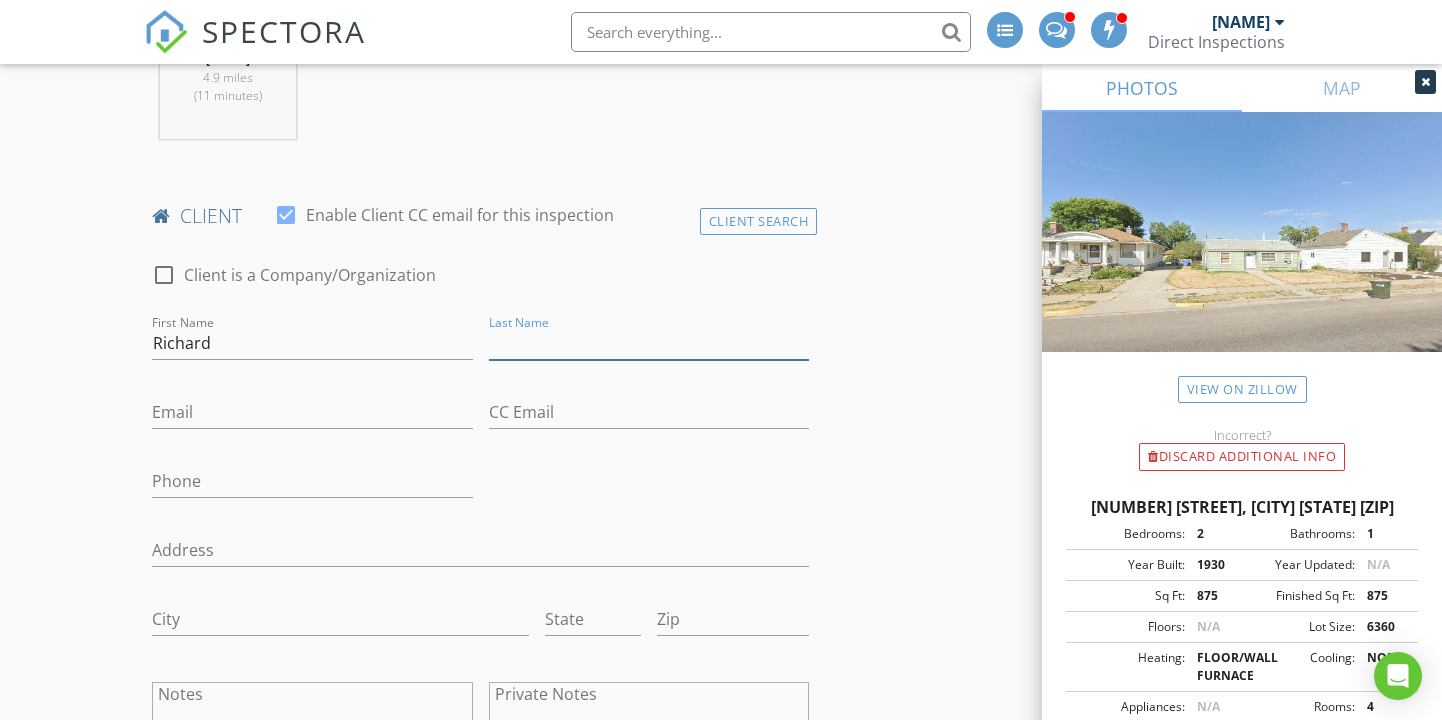 paste on "Strobel" 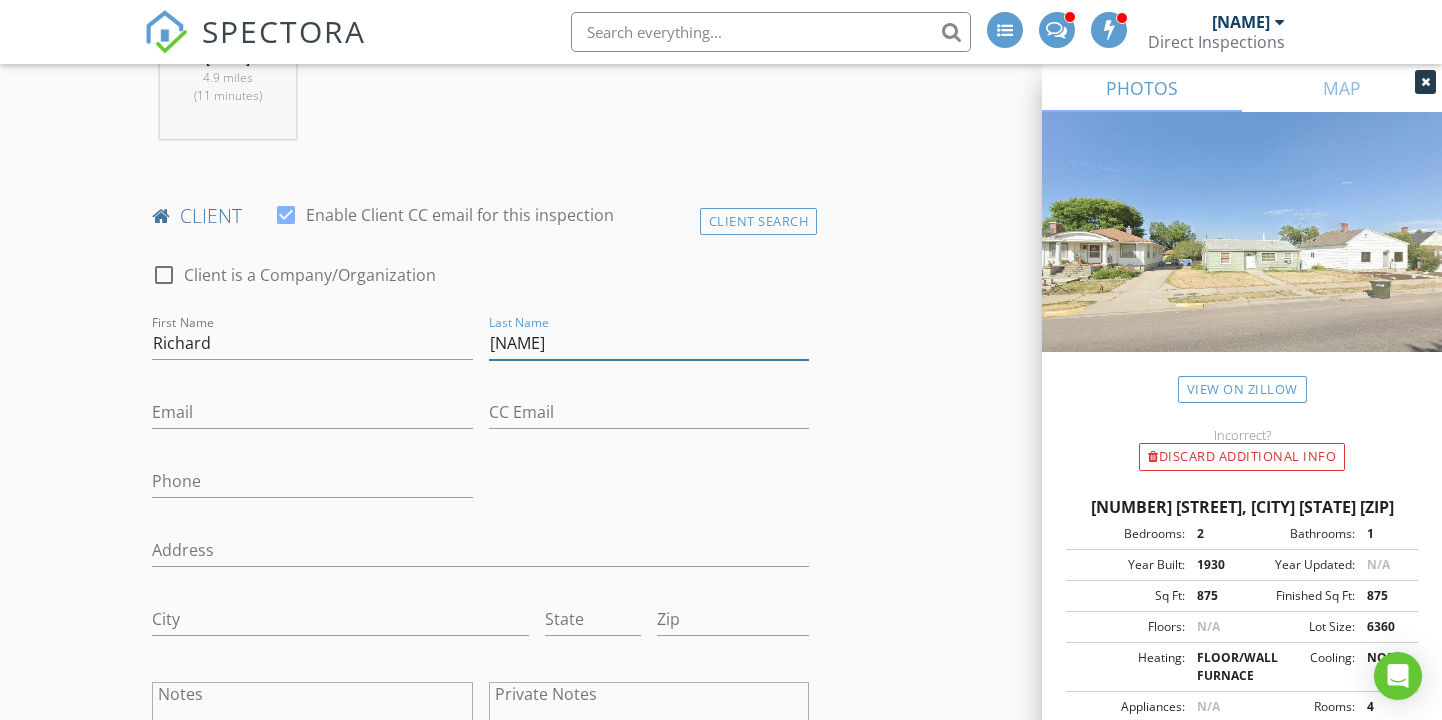 type on "Strobel" 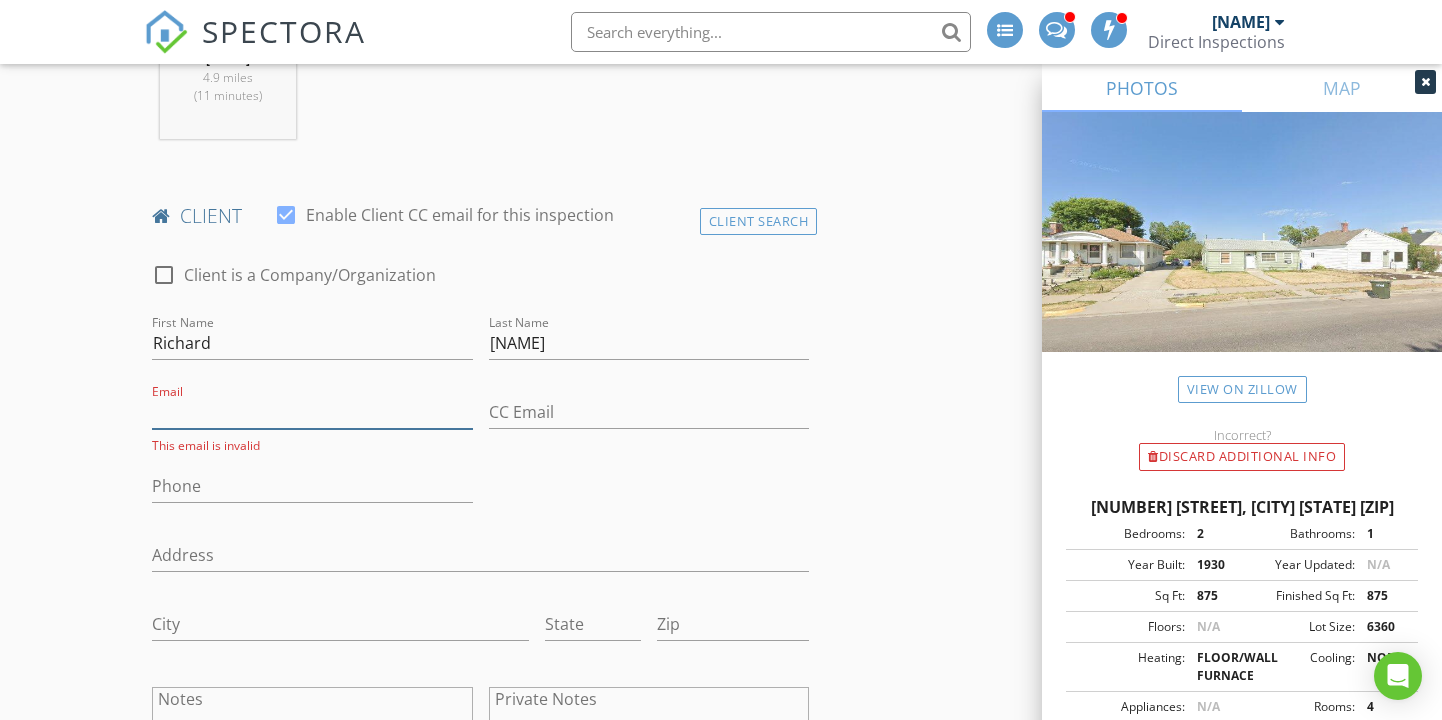 paste on "strobz808@gmail.com" 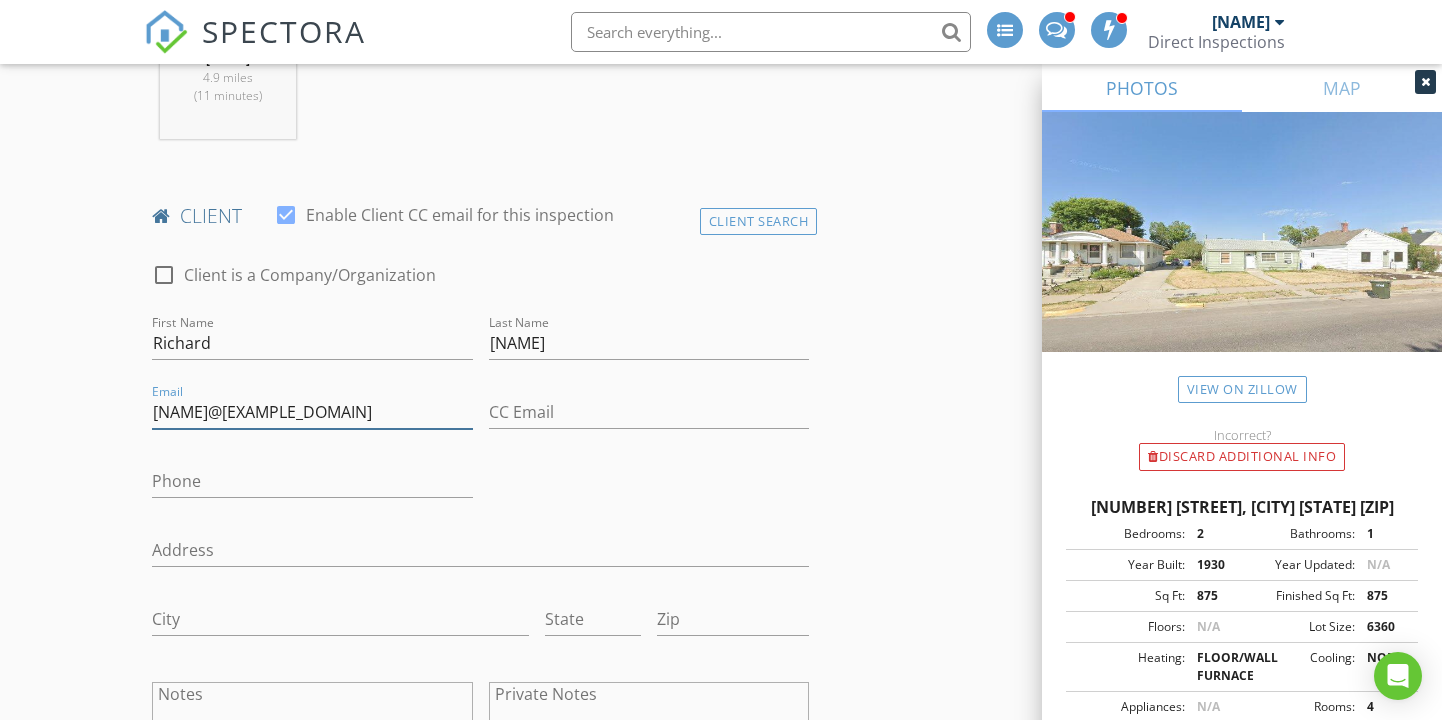 type on "strobz808@gmail.com" 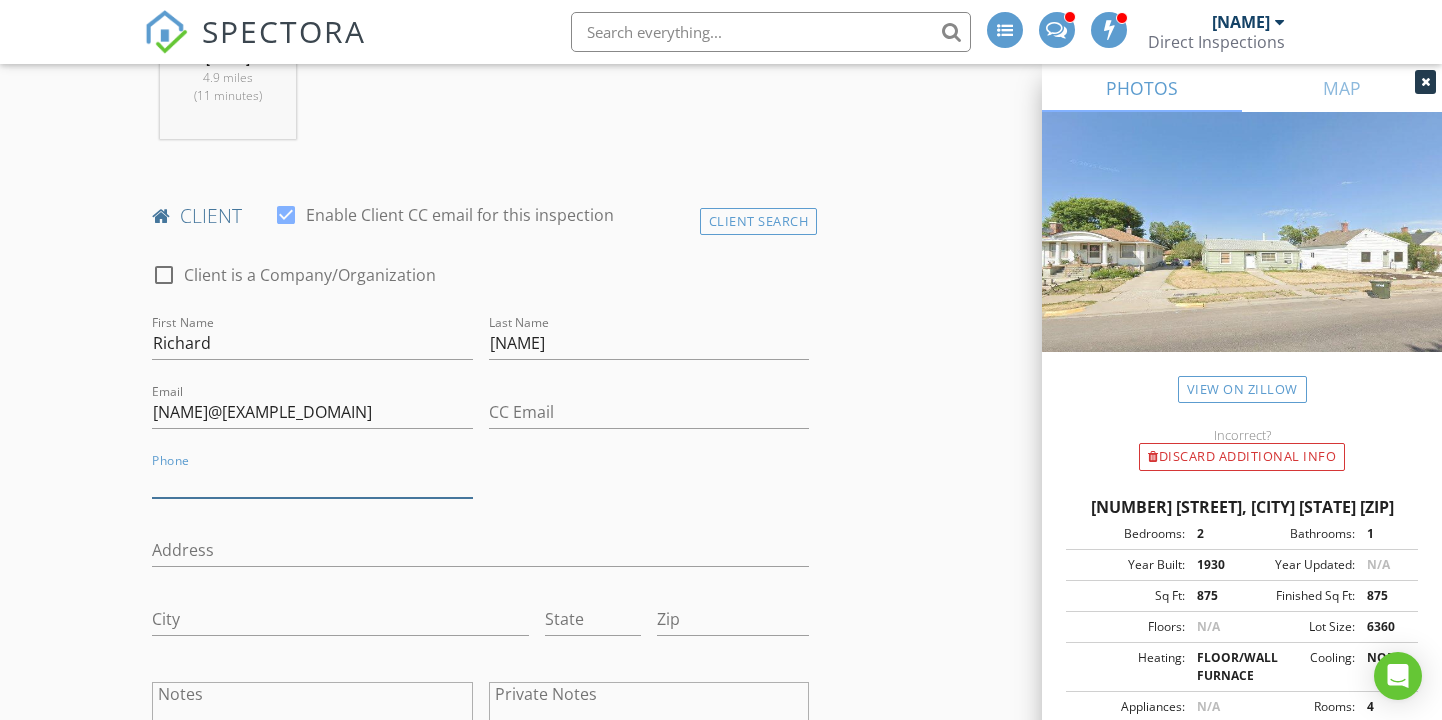 paste on "180-892-7034" 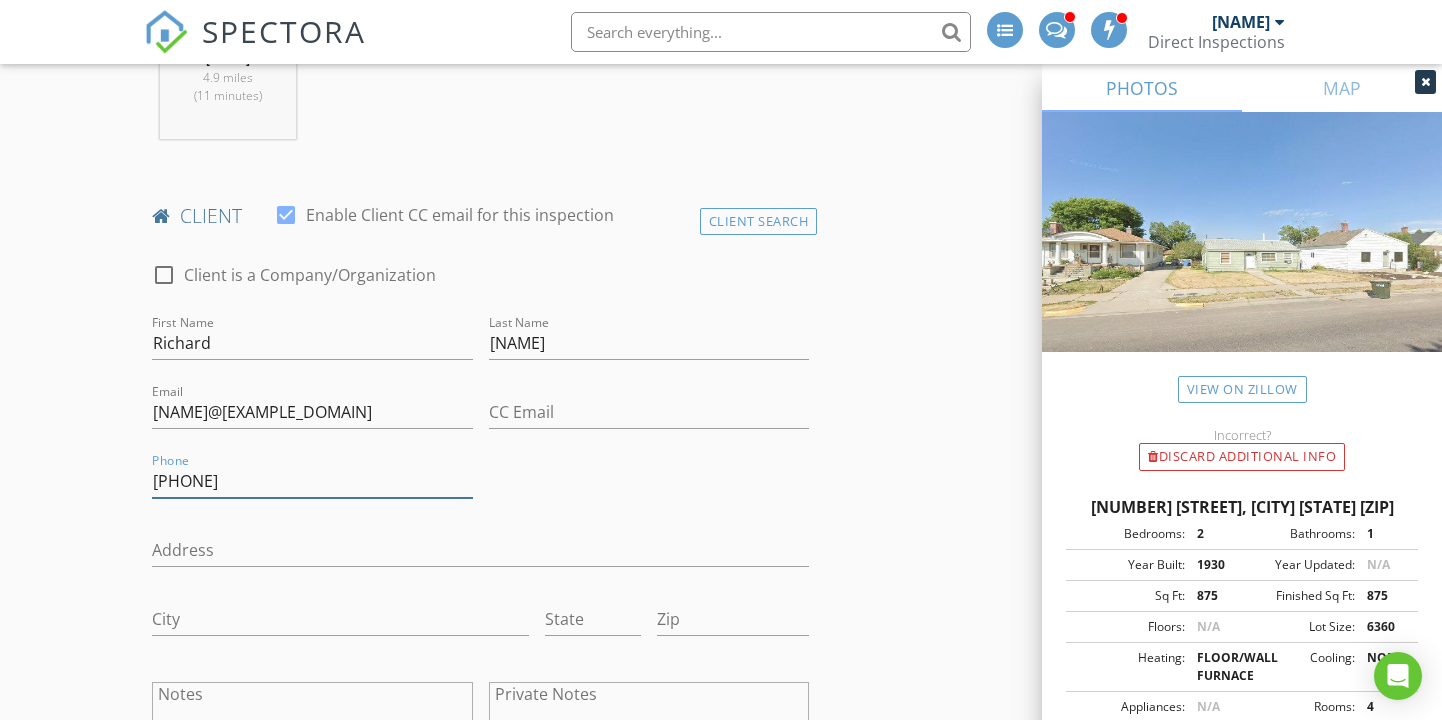click on "180-892-7034" at bounding box center (312, 481) 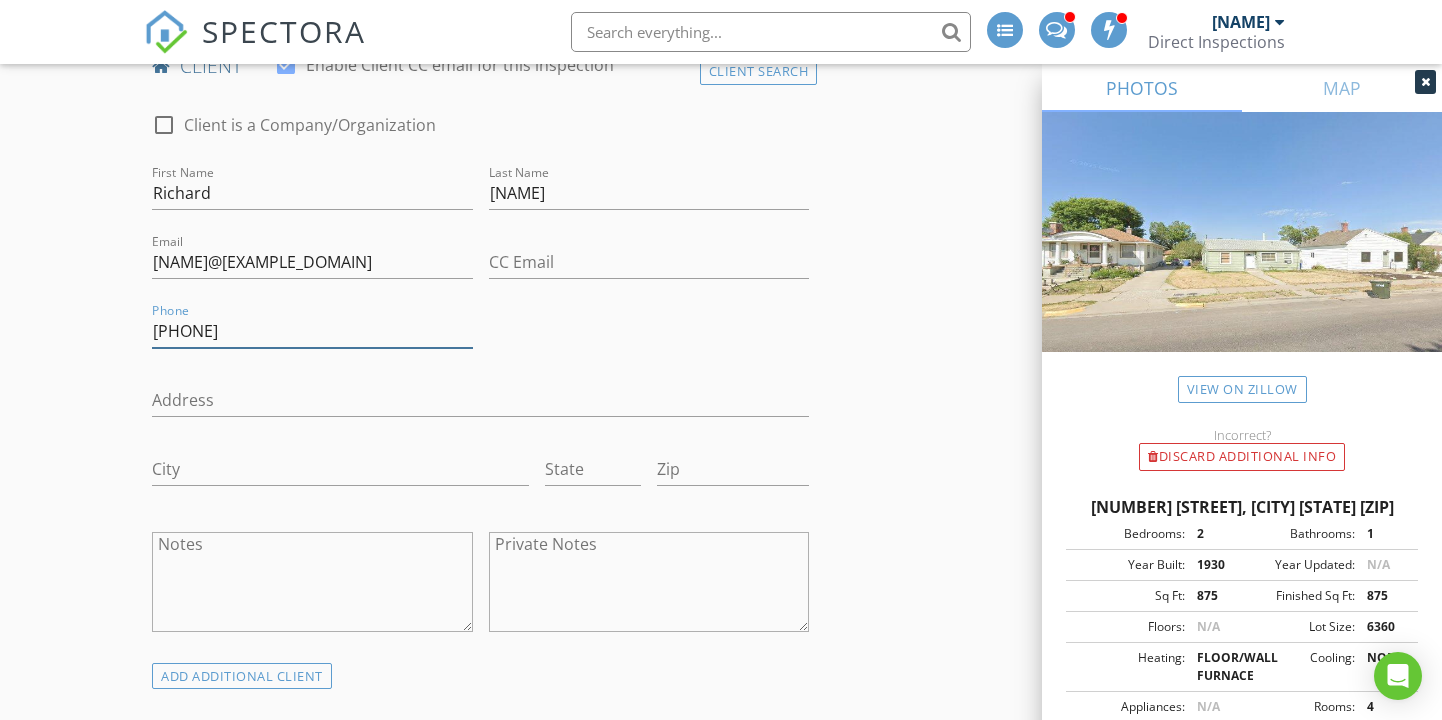 scroll, scrollTop: 1039, scrollLeft: 0, axis: vertical 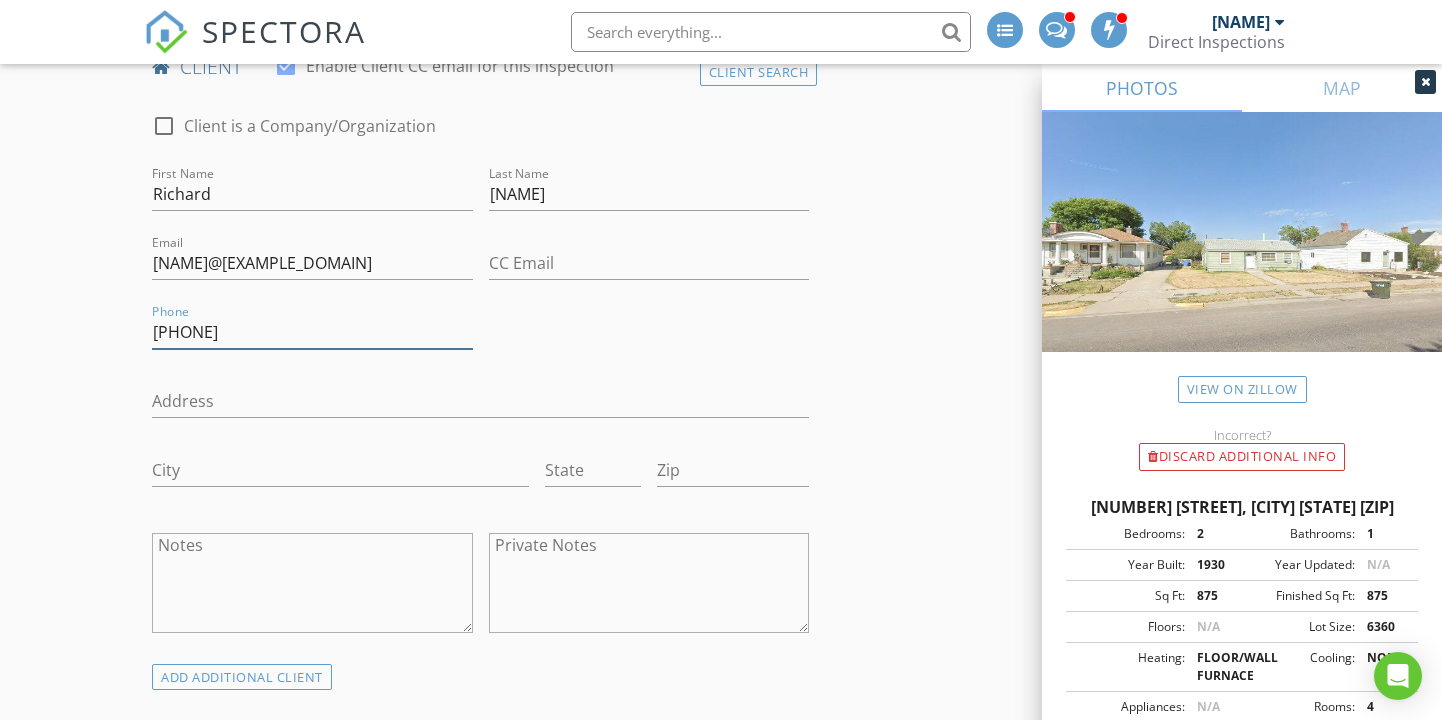 type on "808-927-0348" 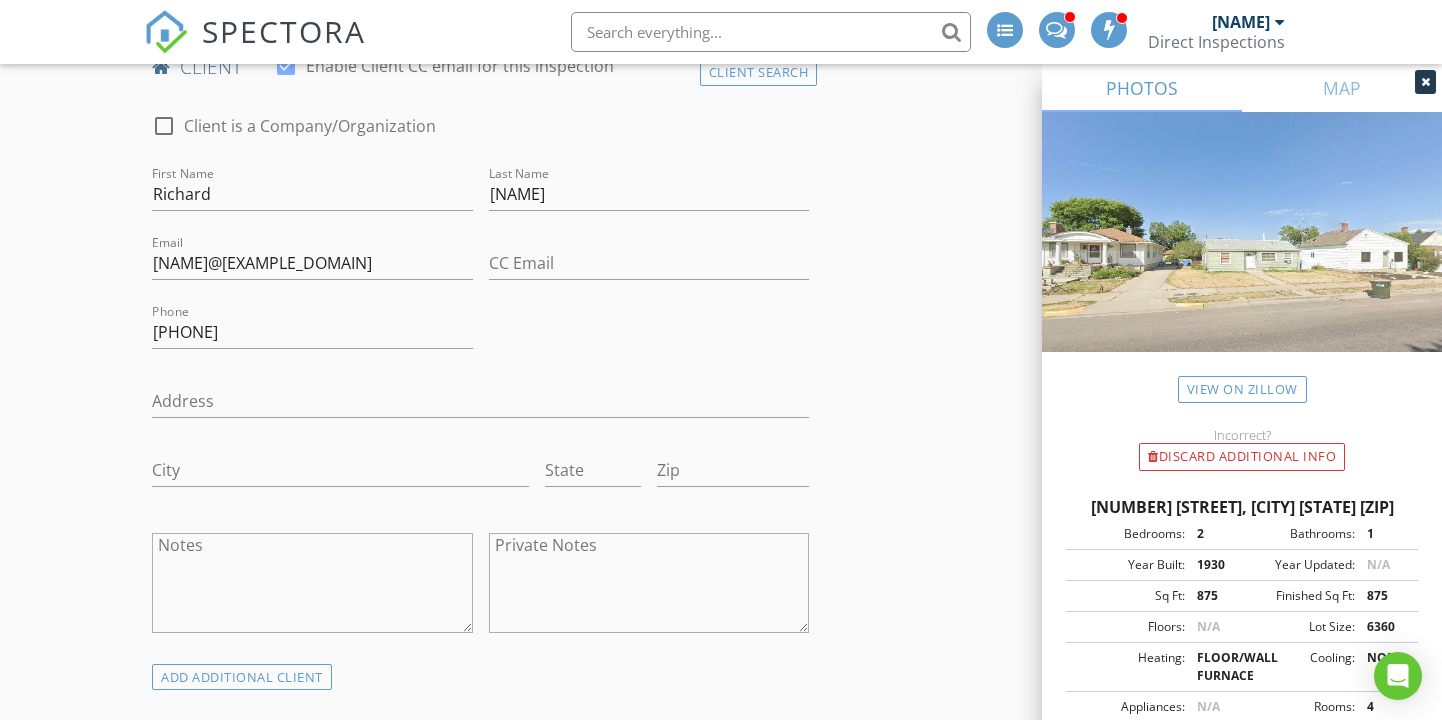 click on "New Inspection
INSPECTOR(S)
check_box   Randy Tolman   PRIMARY   Randy Tolman arrow_drop_down   check_box_outline_blank Randy Tolman specifically requested
Date/Time
08/07/2025 1:30 PM
Location
Address Search       Address 1216 N Arthur Ave   Unit   City Pocatello   State ID   Zip 83204   County Bannock     Square Feet 886   Year Built 1930   Foundation arrow_drop_down     Randy Tolman     4.9 miles     (11 minutes)
client
check_box Enable Client CC email for this inspection   Client Search     check_box_outline_blank Client is a Company/Organization     First Name Richard   Last Name Strobel   Email strobz808@gmail.com   CC Email   Phone 808-927-0348   Address   City   State   Zip       Notes   Private Notes
ADD ADDITIONAL client
SERVICES
check_box_outline_blank" at bounding box center (721, 933) 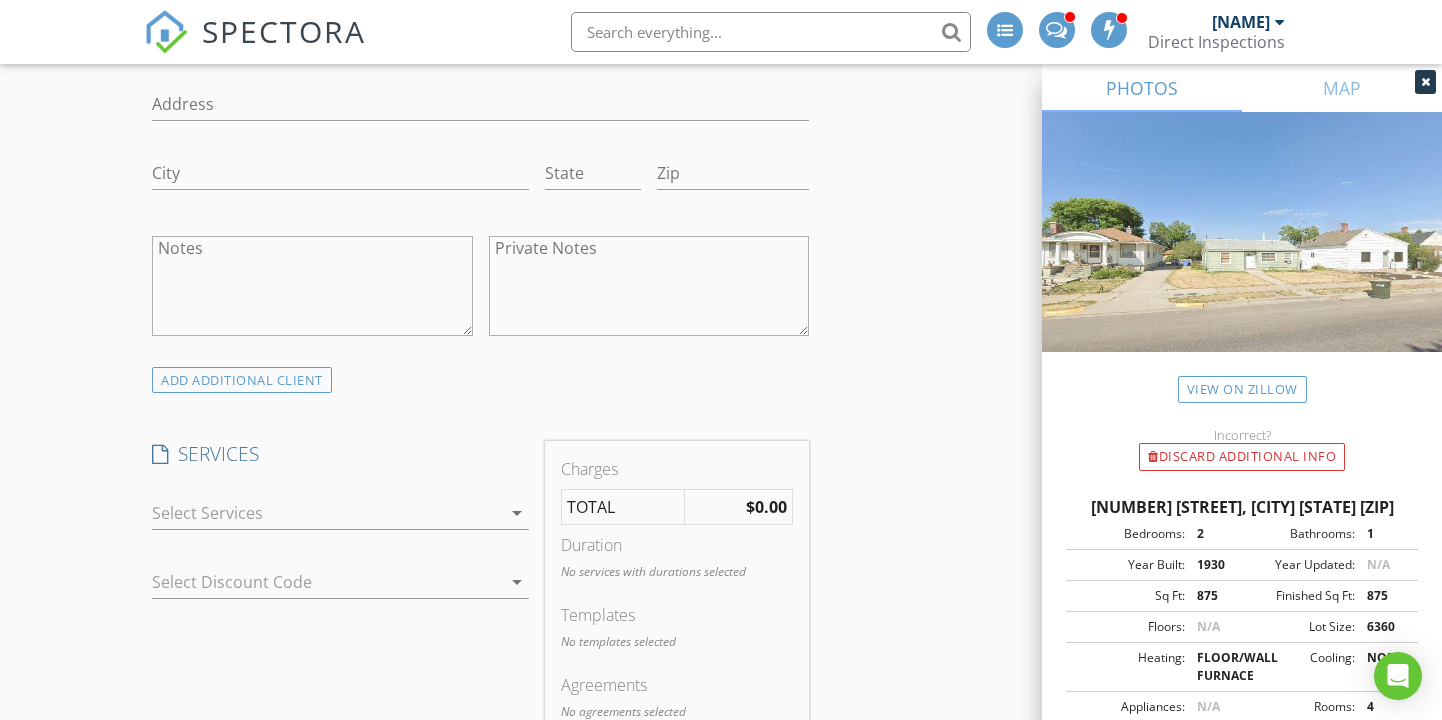 scroll, scrollTop: 1401, scrollLeft: 0, axis: vertical 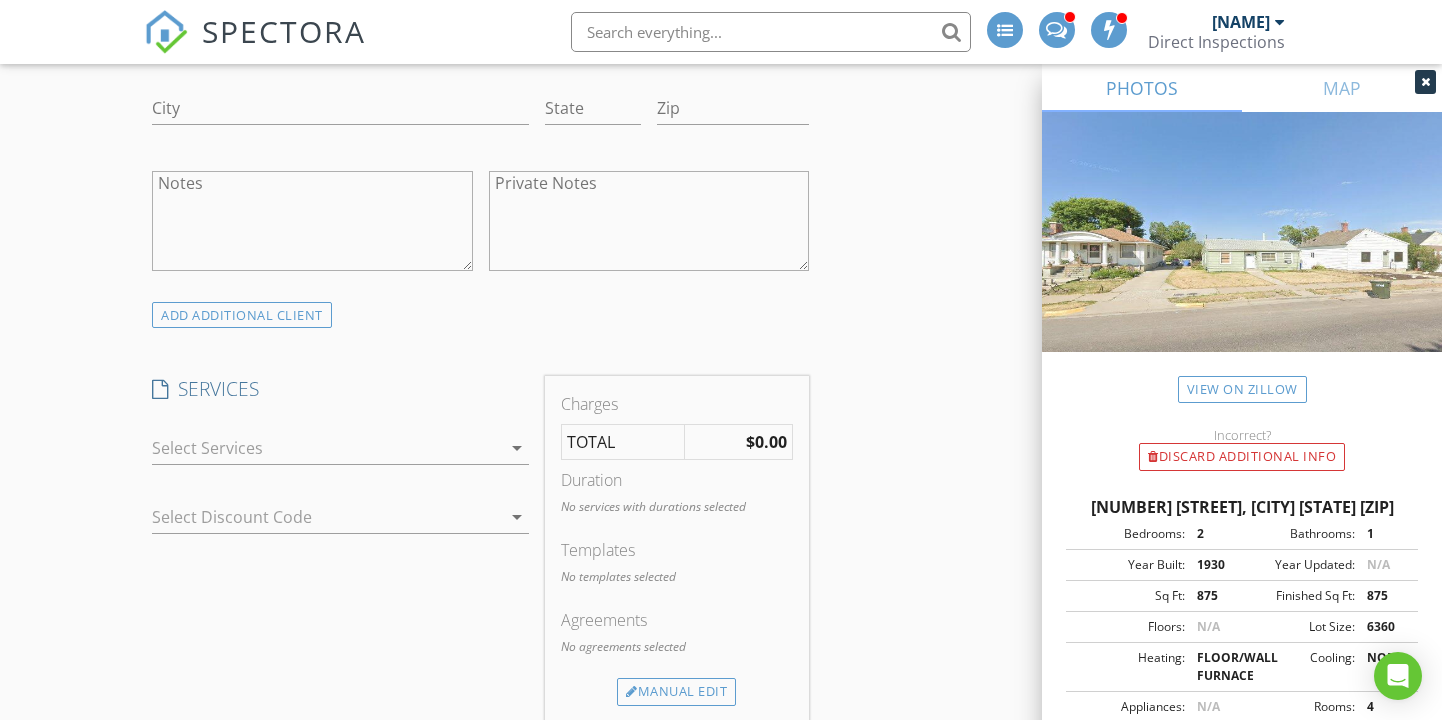 click at bounding box center [326, 448] 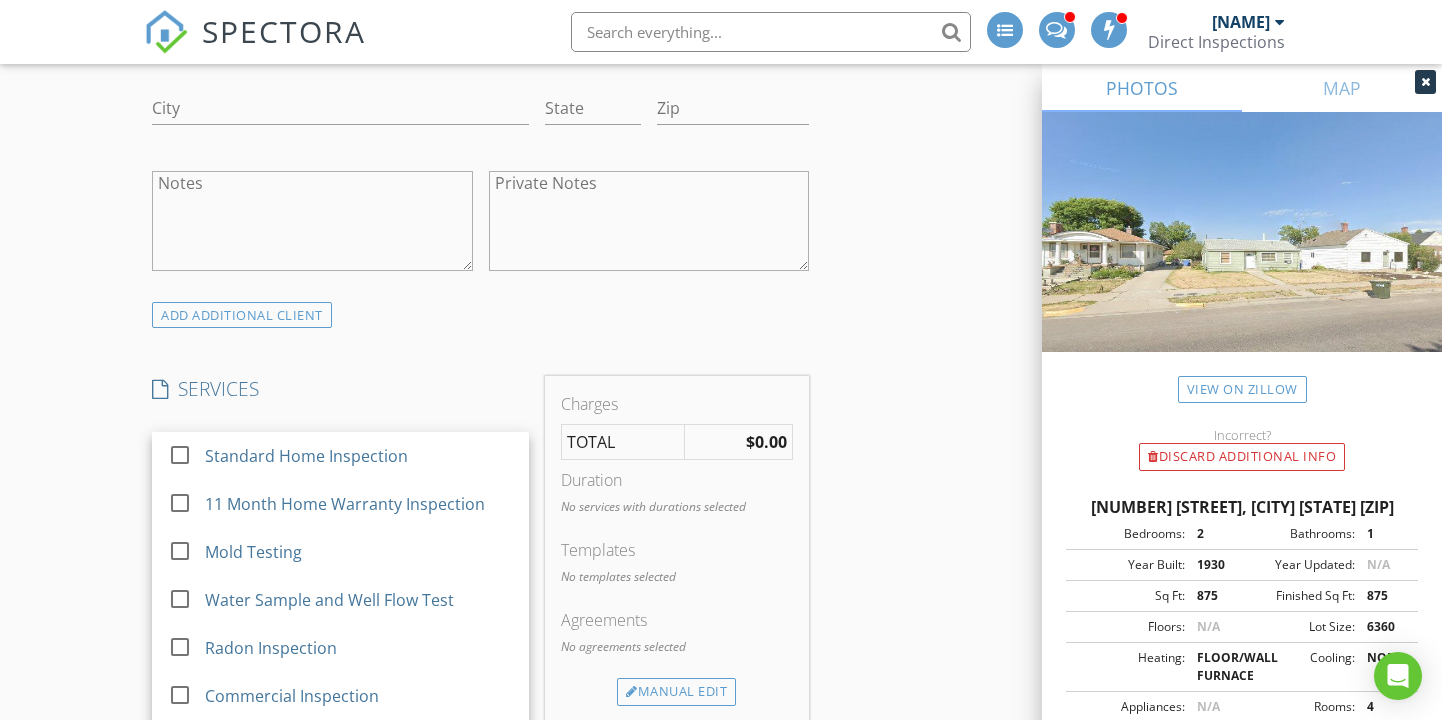 click at bounding box center [180, 455] 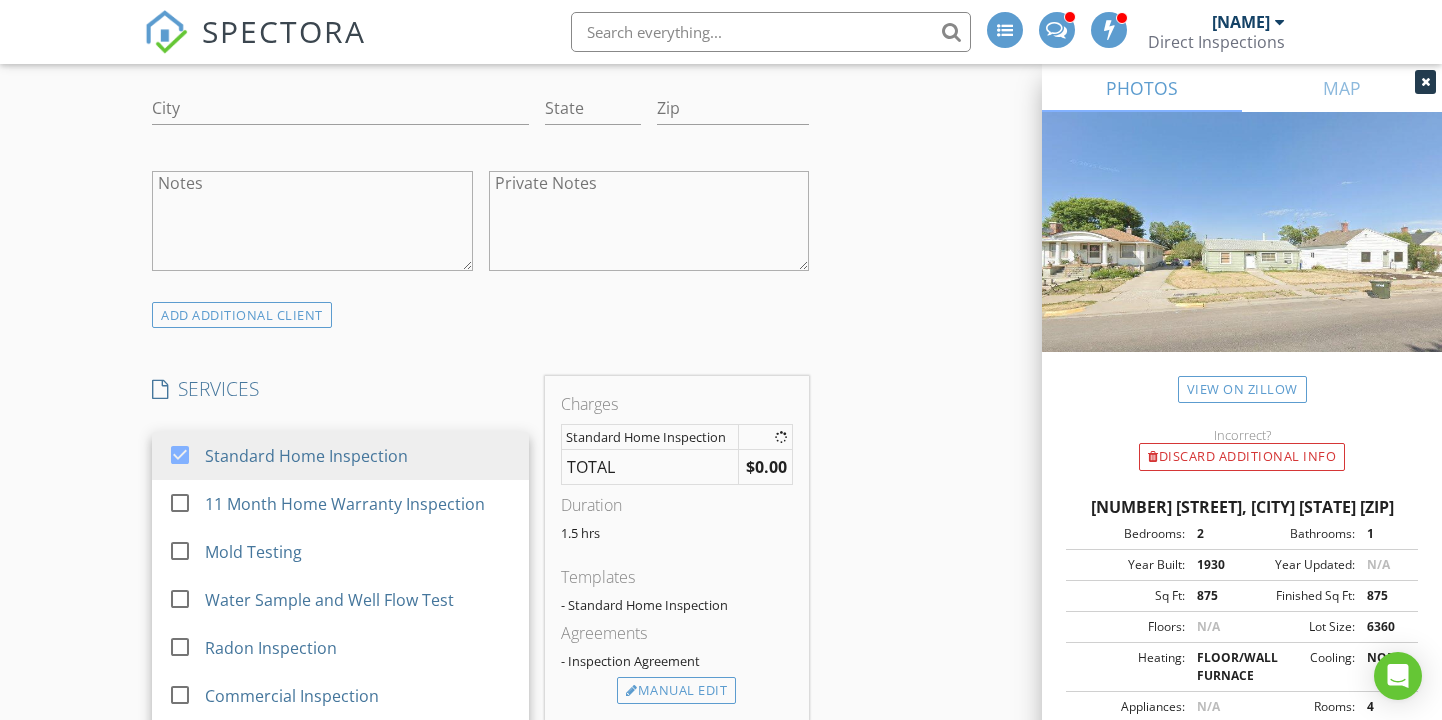 click on "New Inspection
INSPECTOR(S)
check_box   Randy Tolman   PRIMARY   Randy Tolman arrow_drop_down   check_box_outline_blank Randy Tolman specifically requested
Date/Time
08/07/2025 1:30 PM
Location
Address Search       Address 1216 N Arthur Ave   Unit   City Pocatello   State ID   Zip 83204   County Bannock     Square Feet 886   Year Built 1930   Foundation arrow_drop_down     Randy Tolman     4.9 miles     (11 minutes)
client
check_box Enable Client CC email for this inspection   Client Search     check_box_outline_blank Client is a Company/Organization     First Name Richard   Last Name Strobel   Email strobz808@gmail.com   CC Email   Phone 808-927-0348   Address   City   State   Zip       Notes   Private Notes
ADD ADDITIONAL client
SERVICES
check_box" at bounding box center (721, 570) 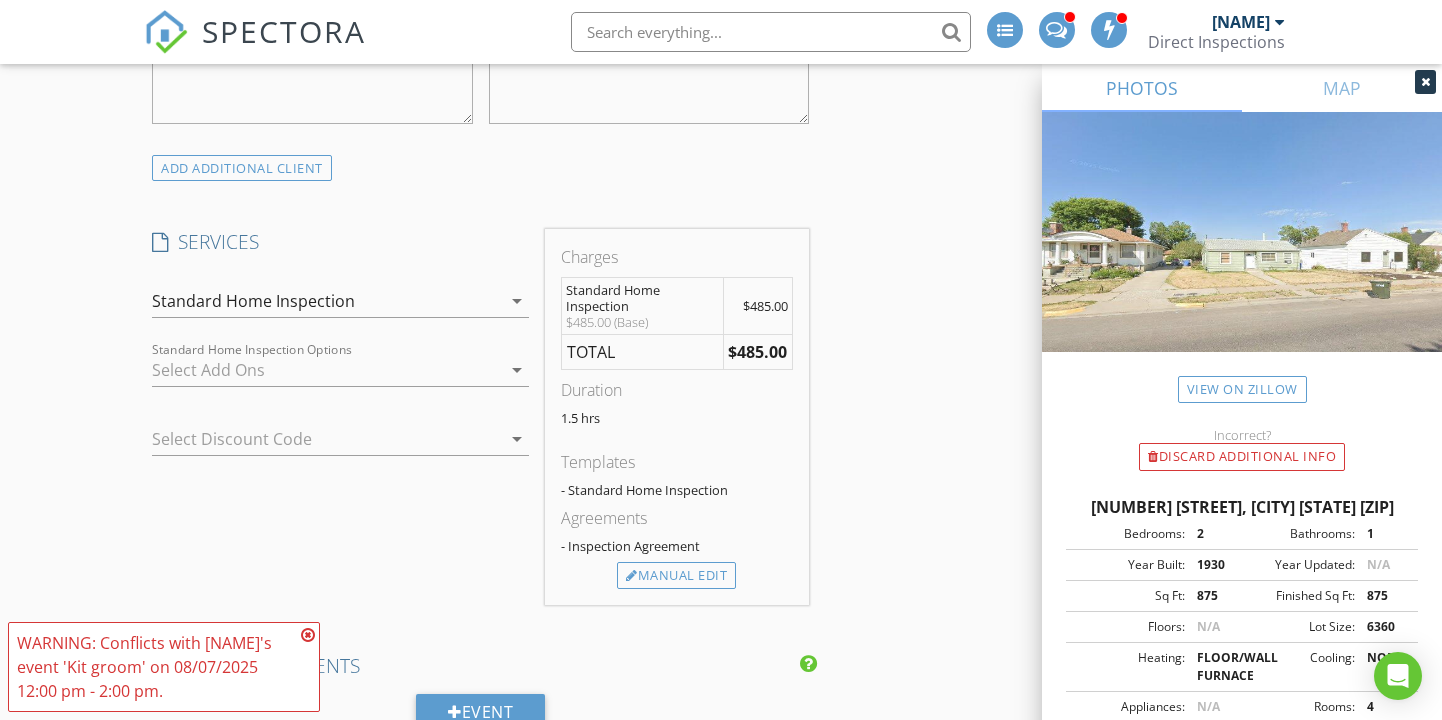 scroll, scrollTop: 1547, scrollLeft: 0, axis: vertical 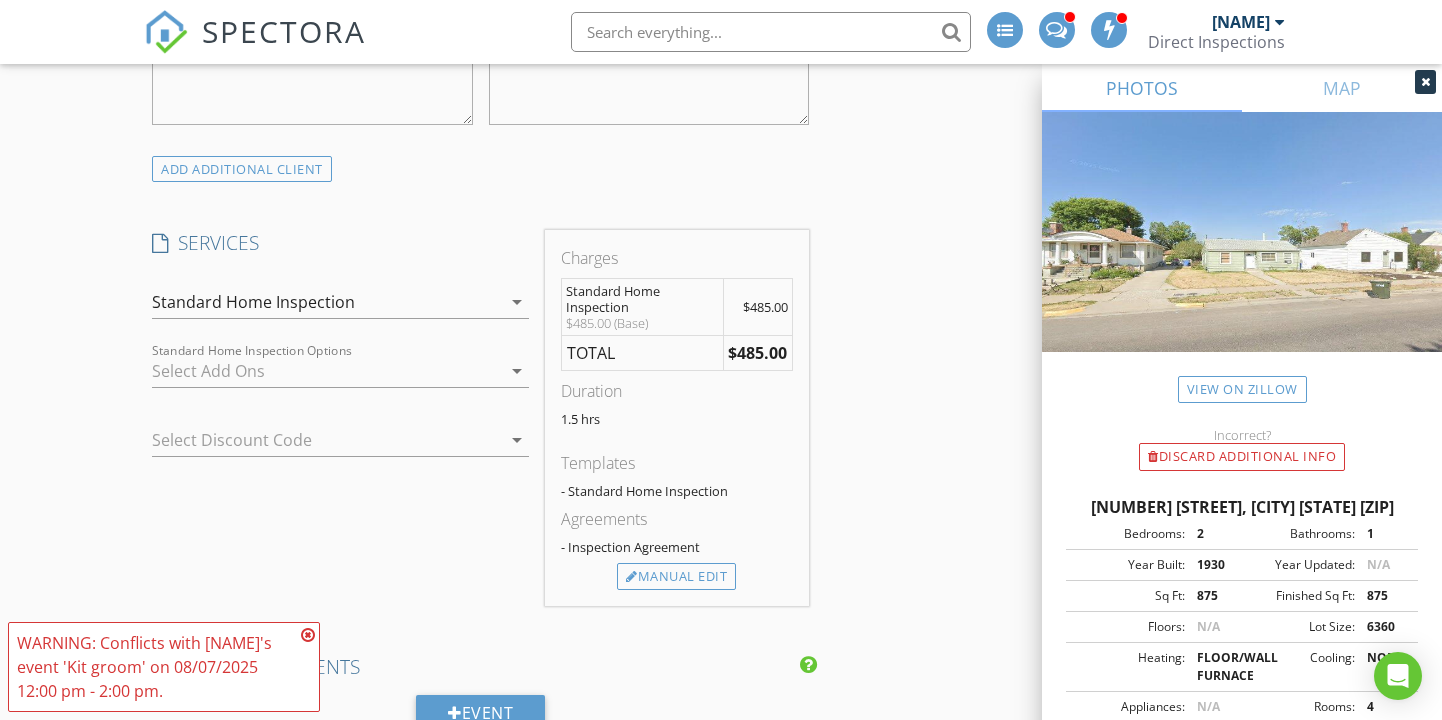 click at bounding box center (326, 371) 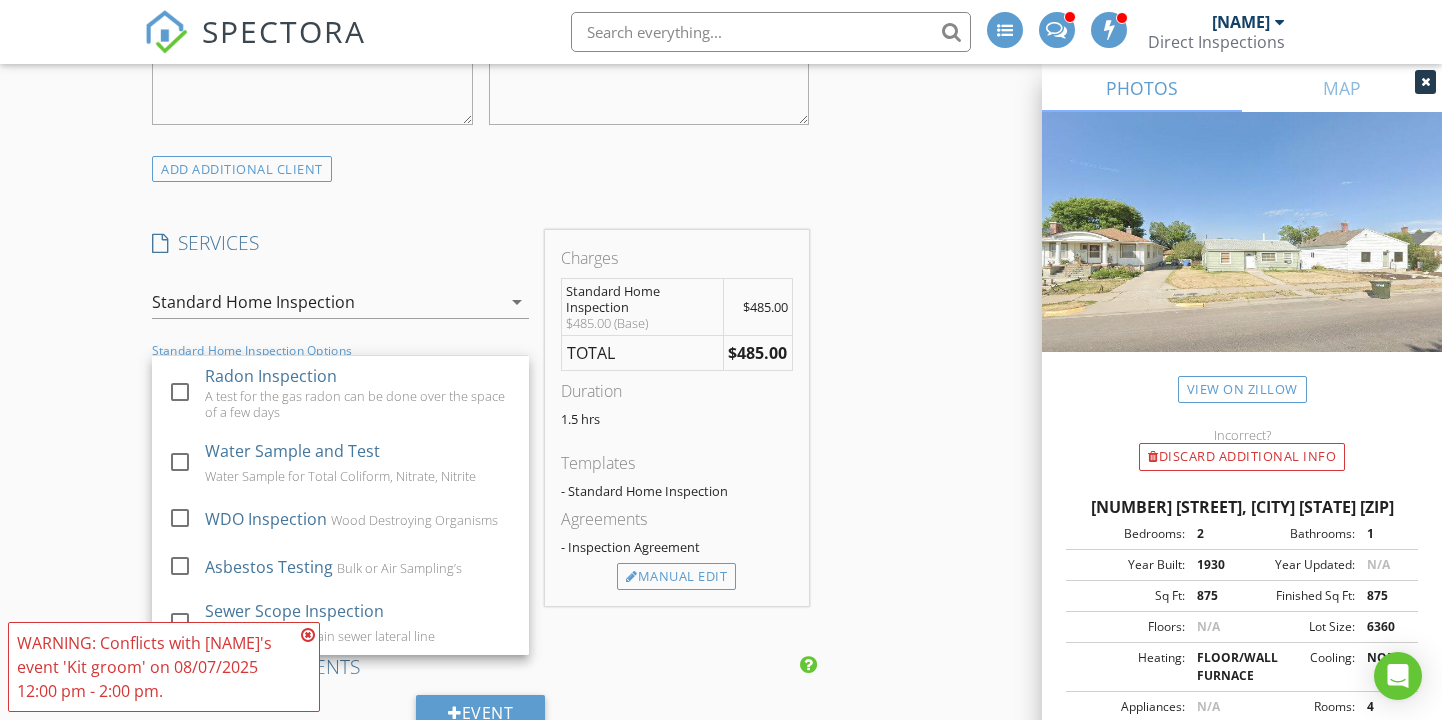 scroll, scrollTop: 47, scrollLeft: 0, axis: vertical 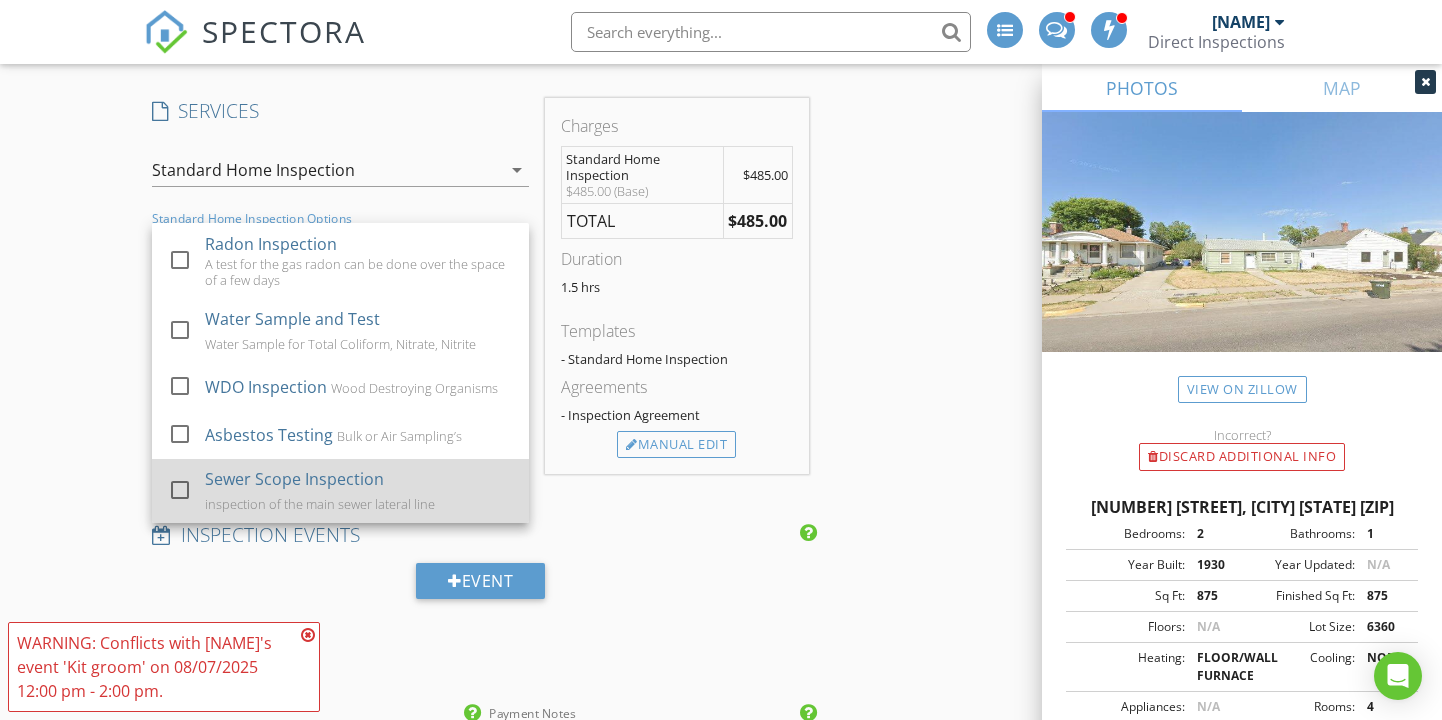 click on "Sewer Scope Inspection" at bounding box center (294, 479) 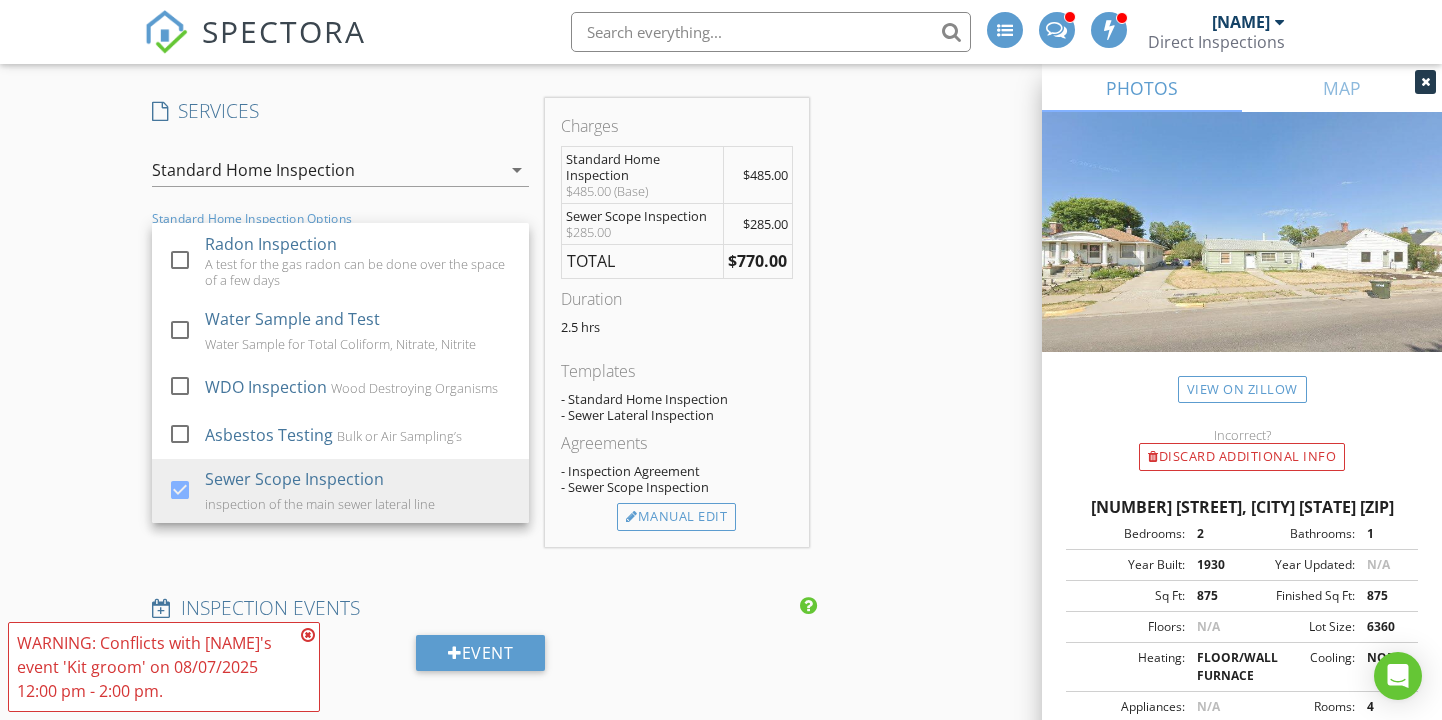 click on "New Inspection
INSPECTOR(S)
check_box   Randy Tolman   PRIMARY   Randy Tolman arrow_drop_down   check_box_outline_blank Randy Tolman specifically requested
Date/Time
08/07/2025 1:30 PM
Location
Address Search       Address 1216 N Arthur Ave   Unit   City Pocatello   State ID   Zip 83204   County Bannock     Square Feet 886   Year Built 1930   Foundation arrow_drop_down     Randy Tolman     4.9 miles     (11 minutes)
client
check_box Enable Client CC email for this inspection   Client Search     check_box_outline_blank Client is a Company/Organization     First Name Richard   Last Name Strobel   Email strobz808@gmail.com   CC Email   Phone 808-927-0348   Address   City   State   Zip       Notes   Private Notes
ADD ADDITIONAL client
SERVICES
check_box" at bounding box center [721, 344] 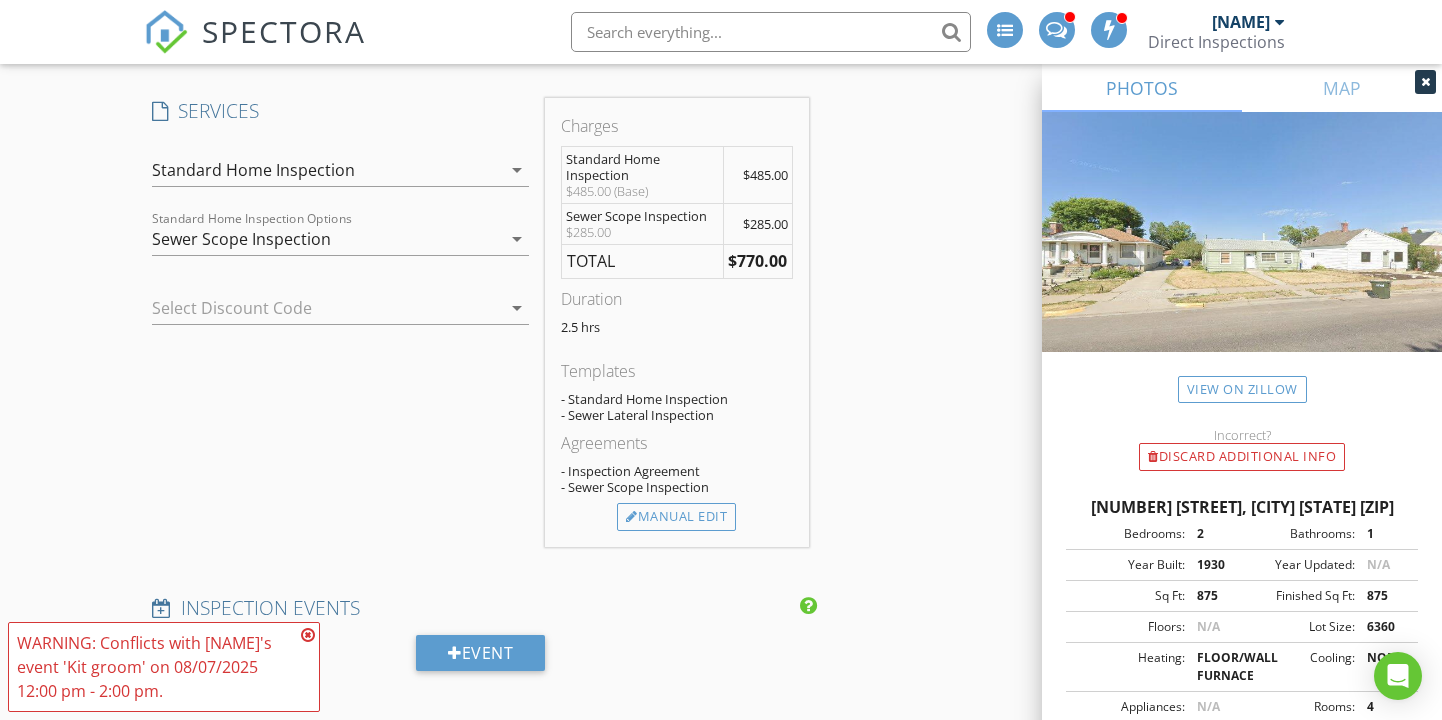 click at bounding box center [308, 635] 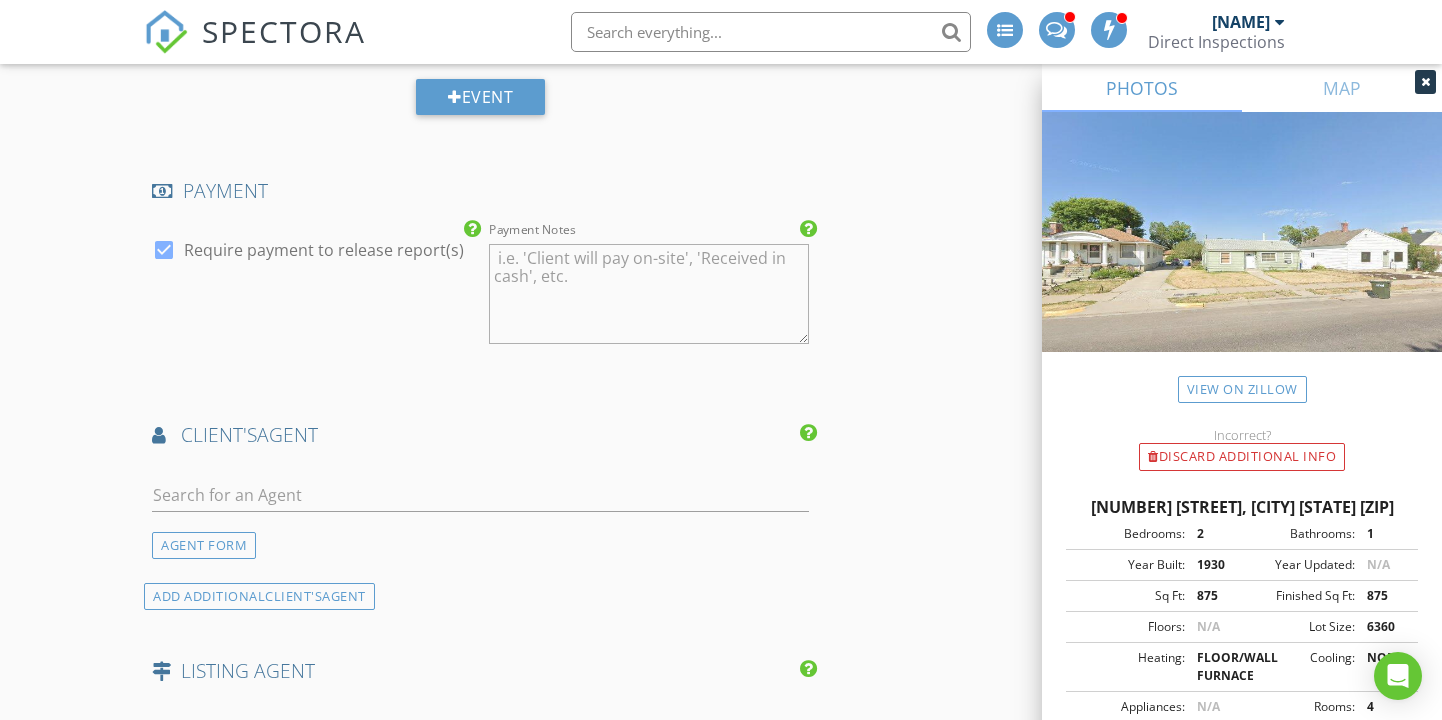 scroll, scrollTop: 2246, scrollLeft: 0, axis: vertical 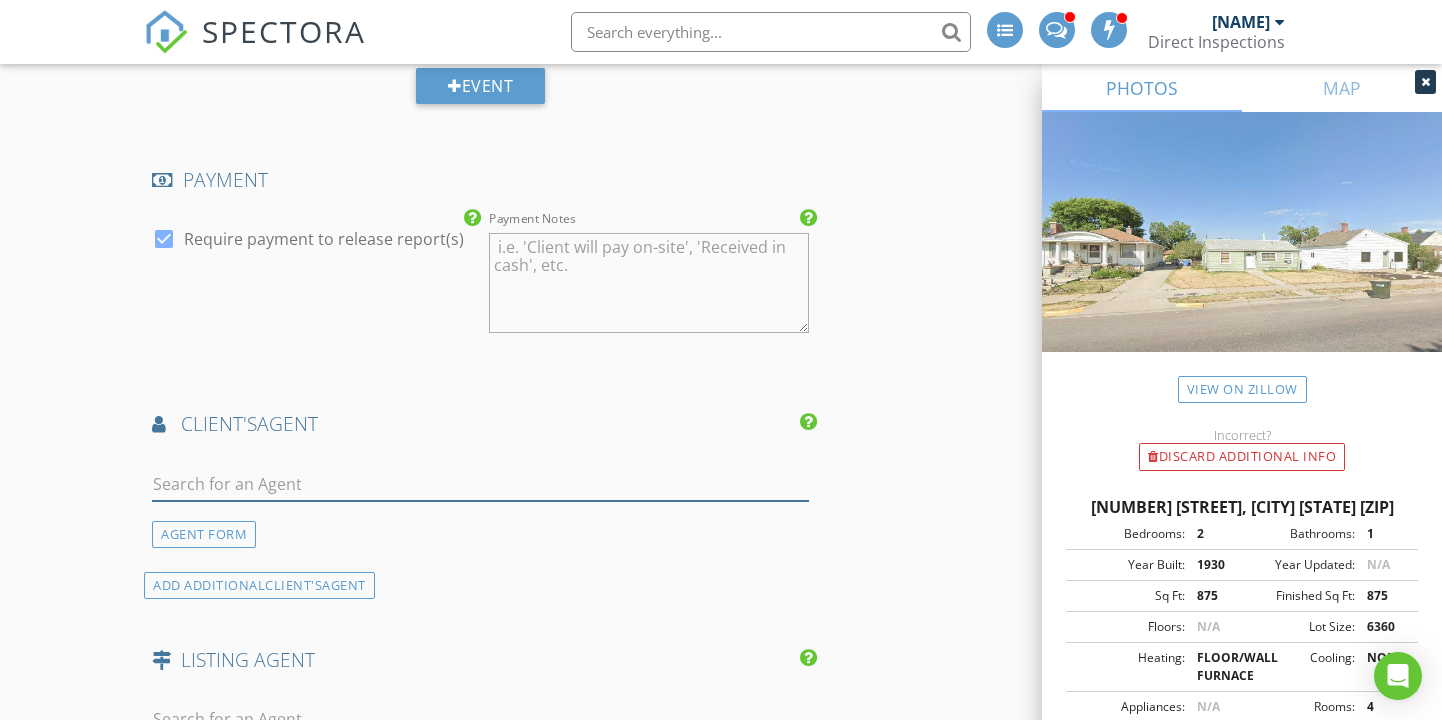 click at bounding box center (480, 484) 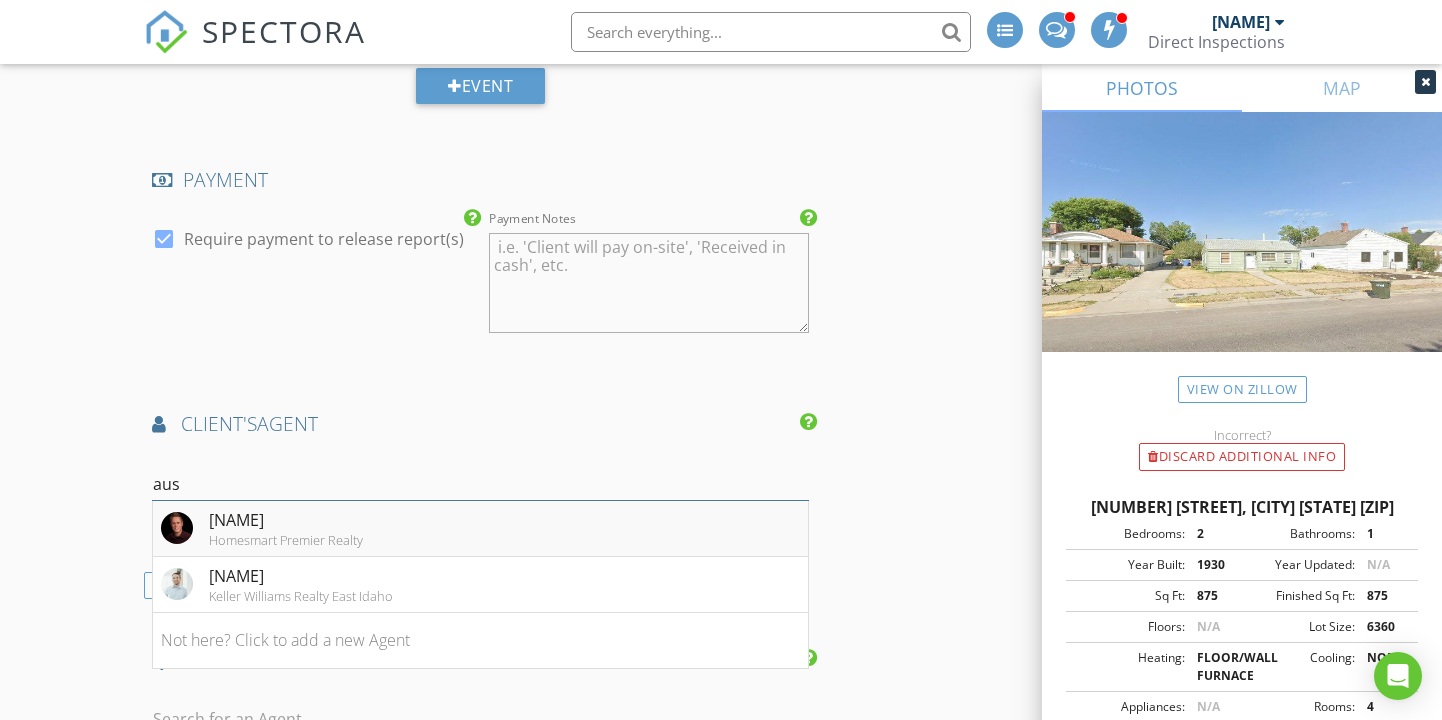 type on "aus" 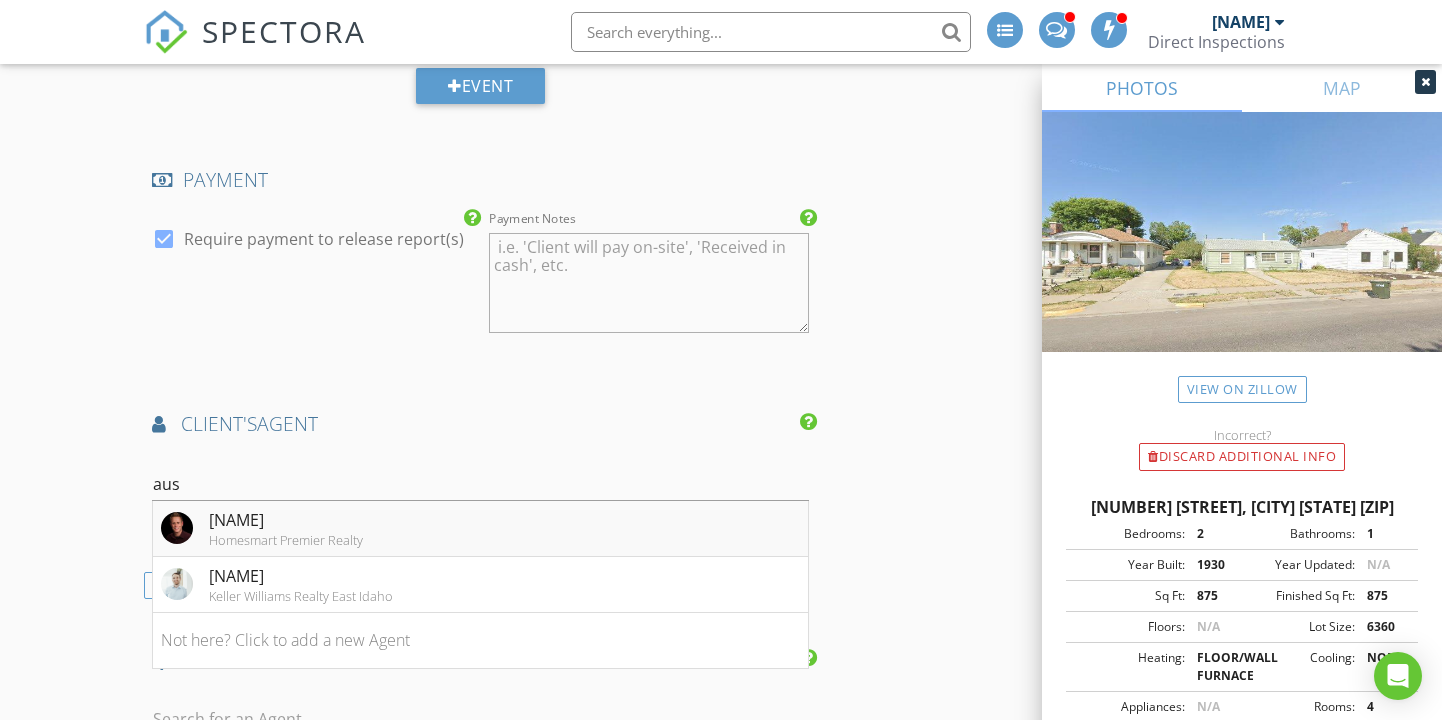 click on "Austin Clark" at bounding box center [286, 520] 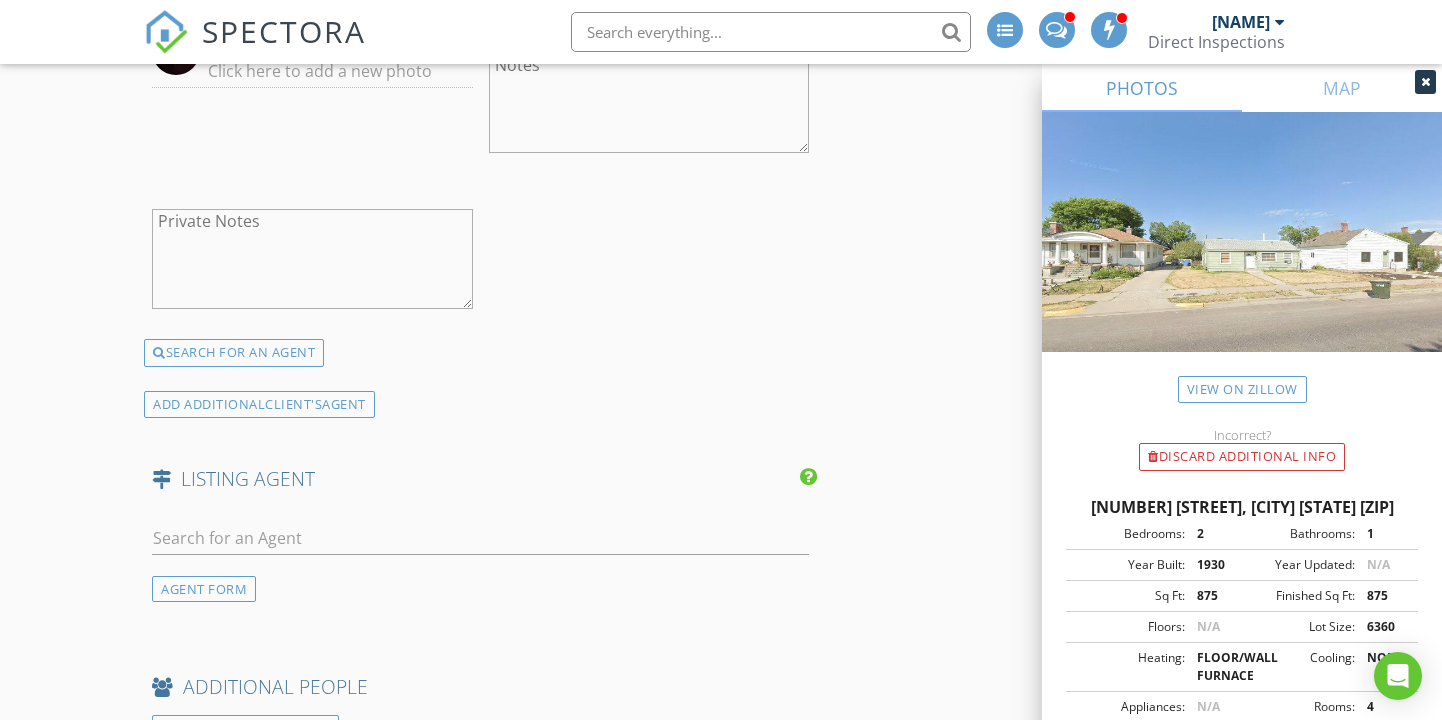 scroll, scrollTop: 2896, scrollLeft: 0, axis: vertical 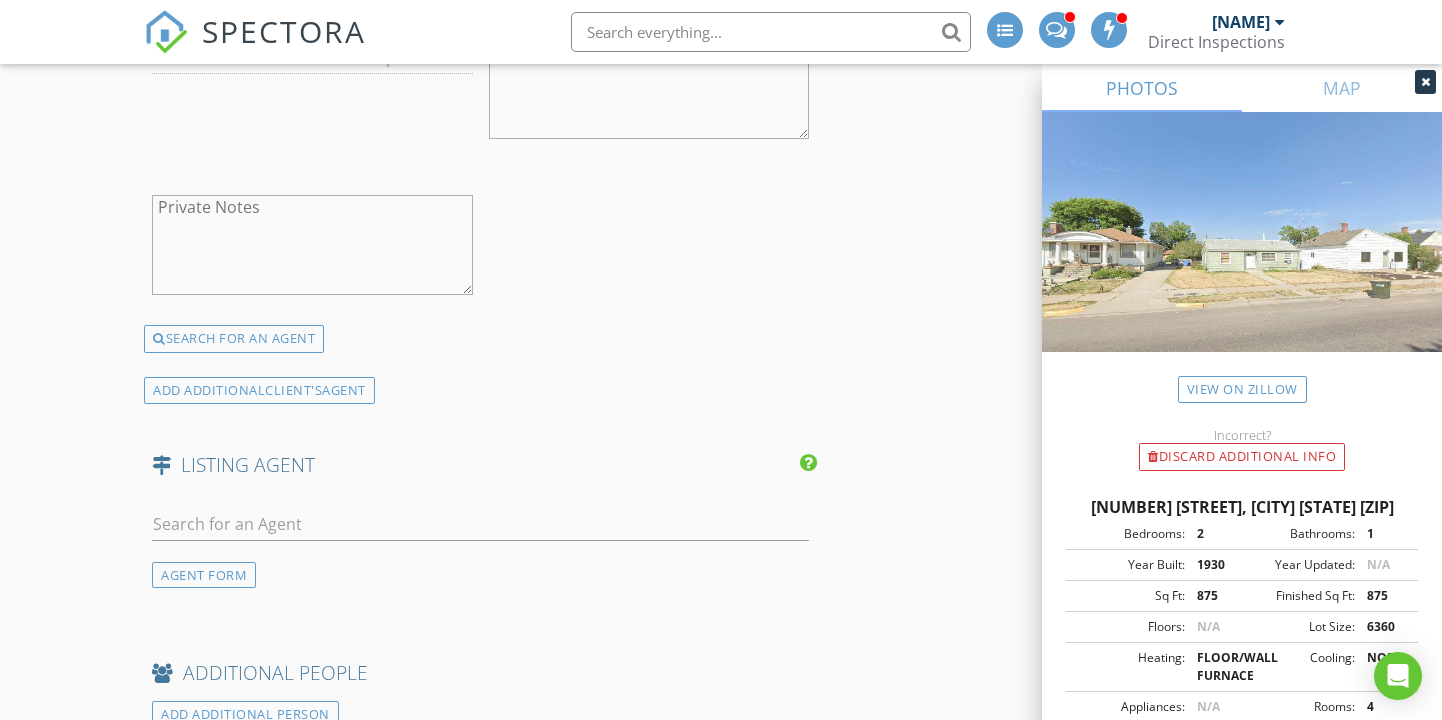 click at bounding box center [480, 534] 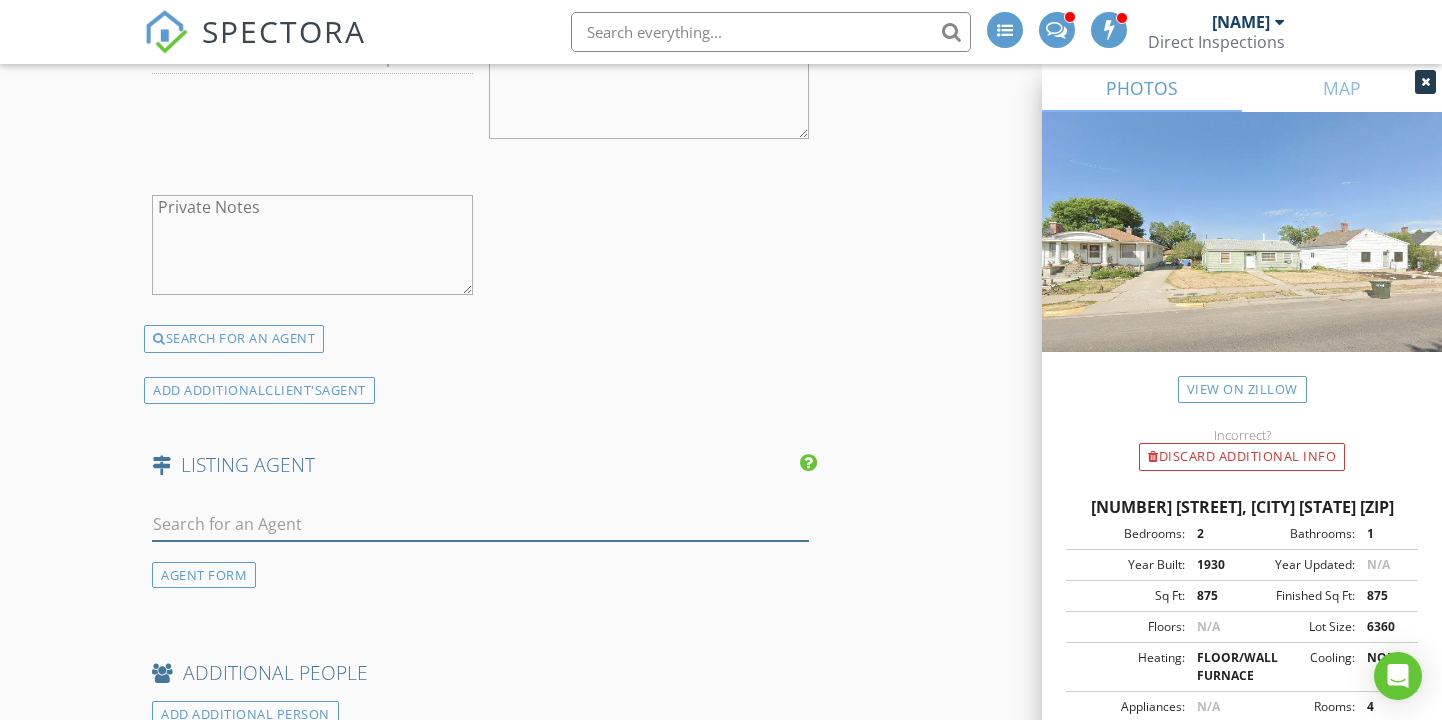 click at bounding box center [480, 524] 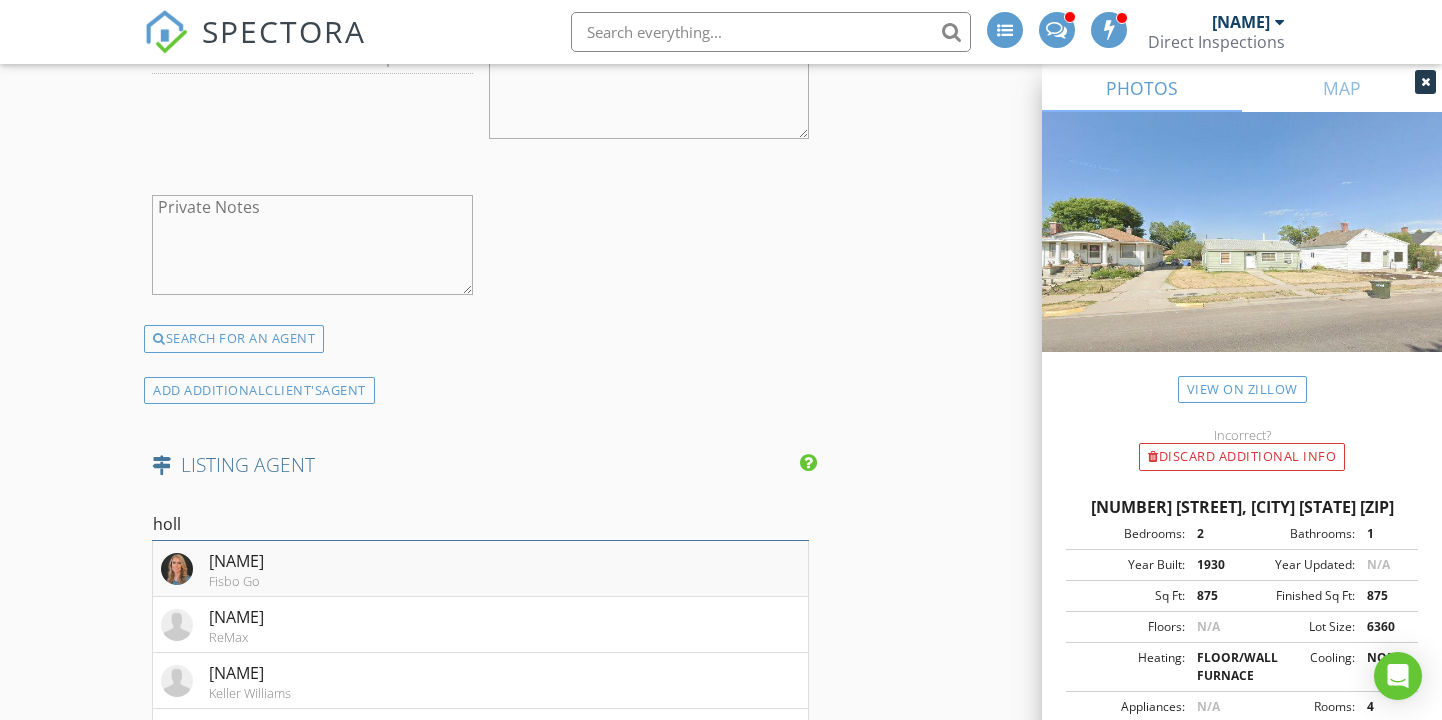 type on "holl" 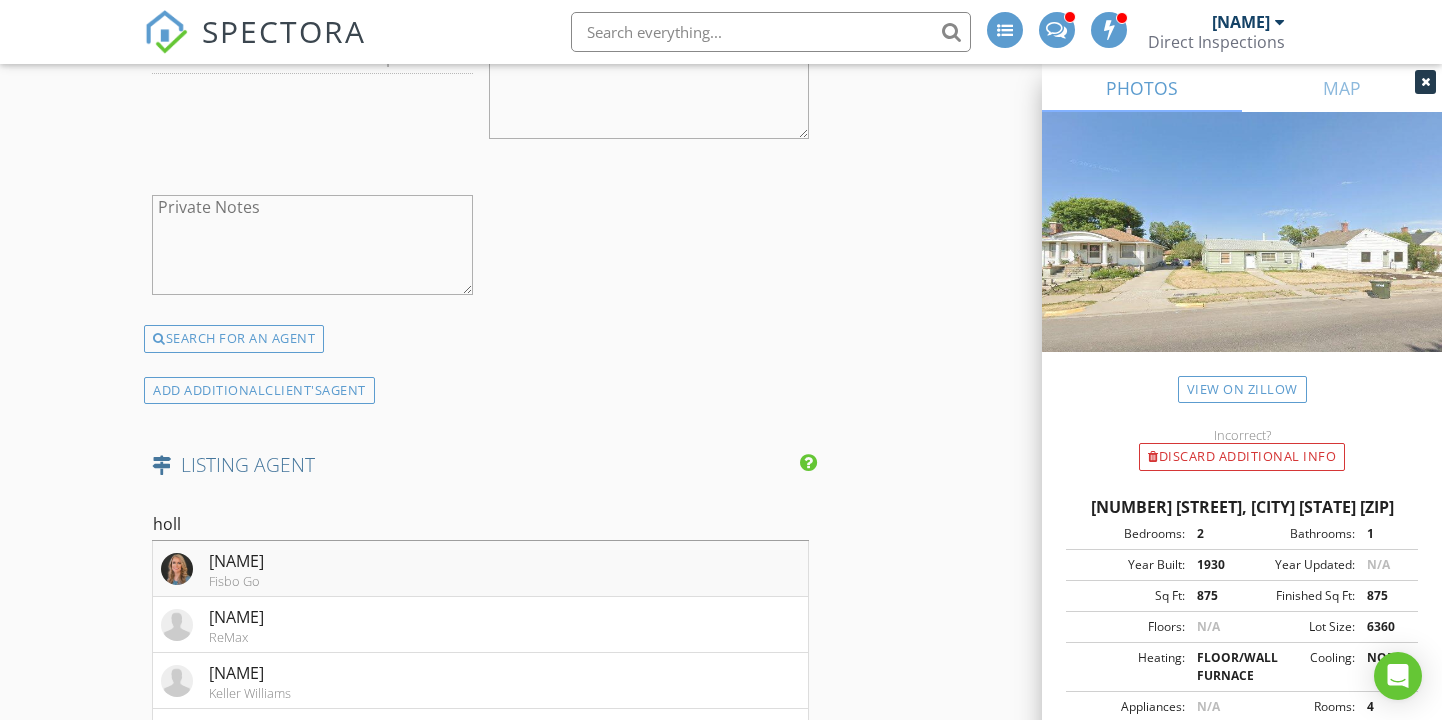 click on "Holly Lambson" at bounding box center [236, 561] 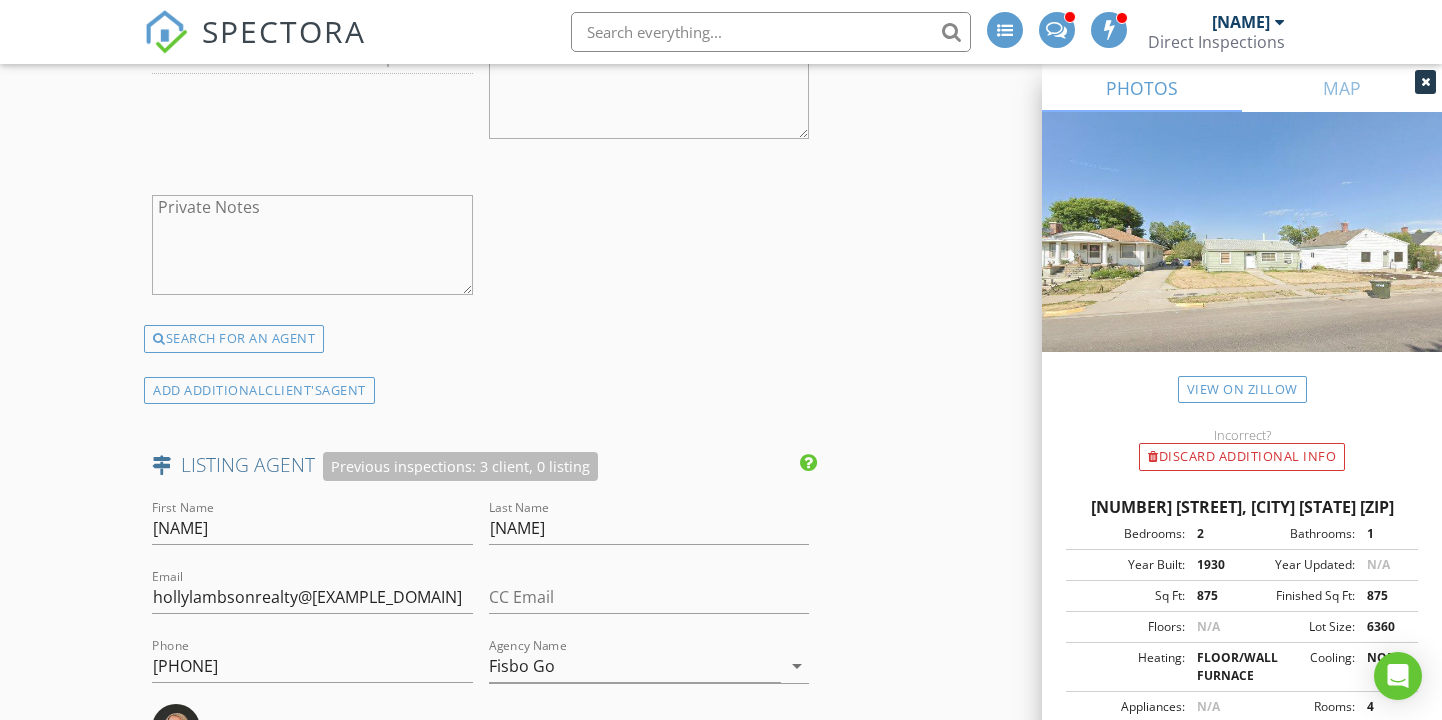 click on "New Inspection
INSPECTOR(S)
check_box   Randy Tolman   PRIMARY   Randy Tolman arrow_drop_down   check_box_outline_blank Randy Tolman specifically requested
Date/Time
08/07/2025 1:30 PM
Location
Address Search       Address 1216 N Arthur Ave   Unit   City Pocatello   State ID   Zip 83204   County Bannock     Square Feet 886   Year Built 1930   Foundation arrow_drop_down     Randy Tolman     4.9 miles     (11 minutes)
client
check_box Enable Client CC email for this inspection   Client Search     check_box_outline_blank Client is a Company/Organization     First Name Richard   Last Name Strobel   Email strobz808@gmail.com   CC Email   Phone 808-927-0348   Address   City   State   Zip       Notes   Private Notes
ADD ADDITIONAL client
SERVICES
check_box" at bounding box center (721, -404) 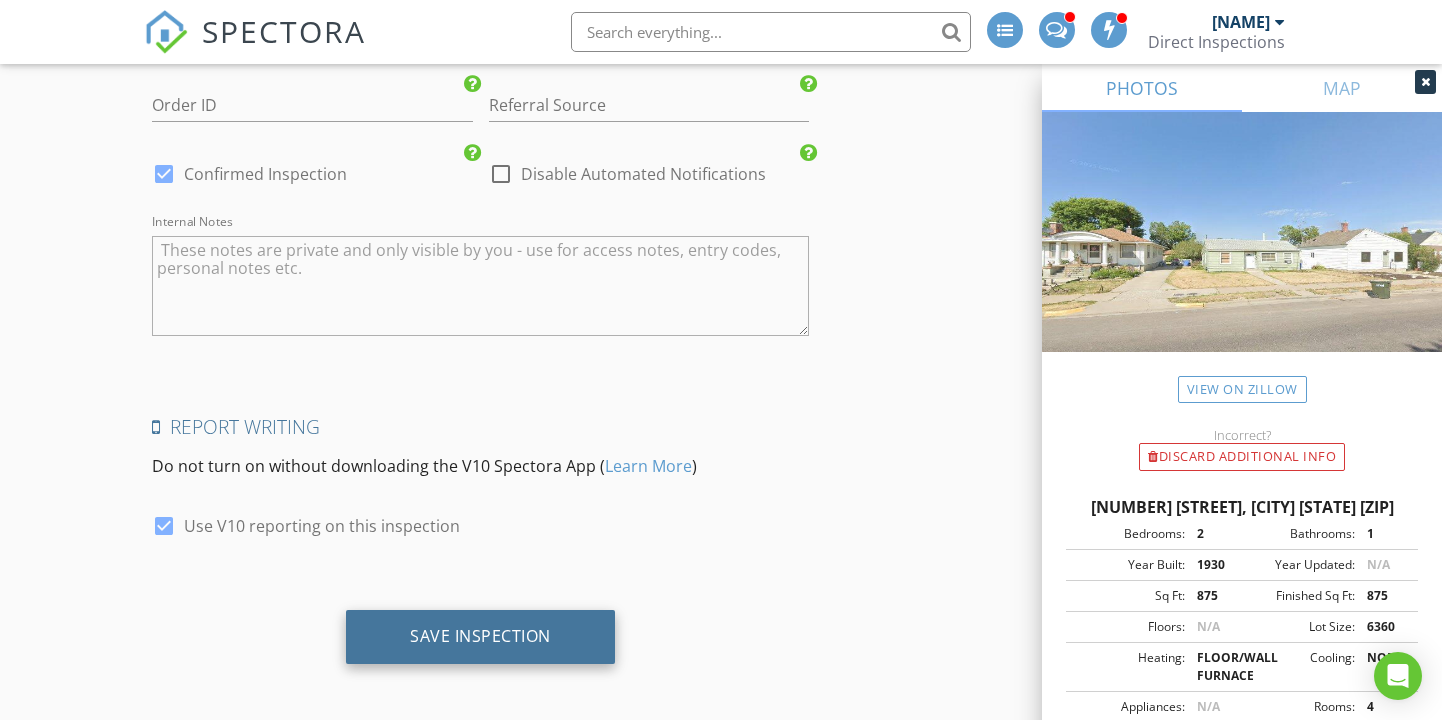 scroll, scrollTop: 4119, scrollLeft: 0, axis: vertical 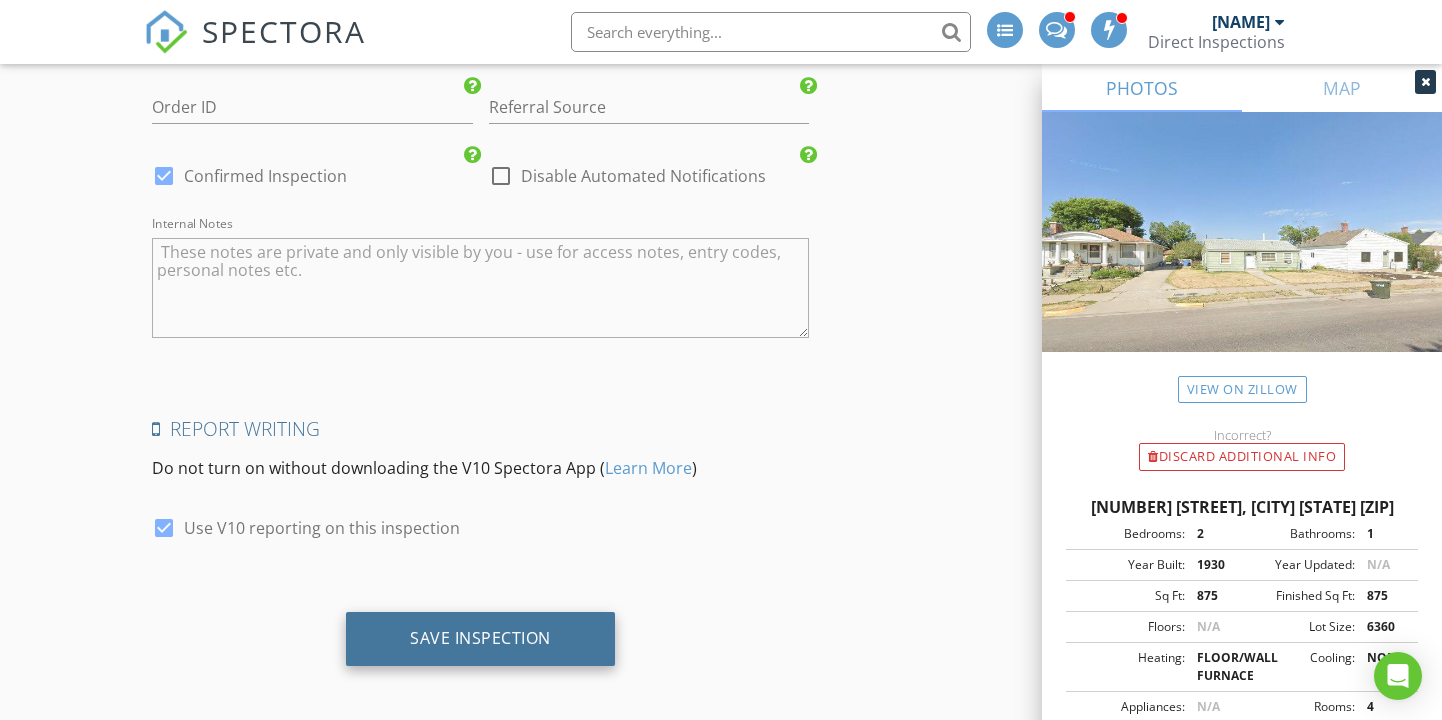 click on "Save Inspection" at bounding box center (480, 638) 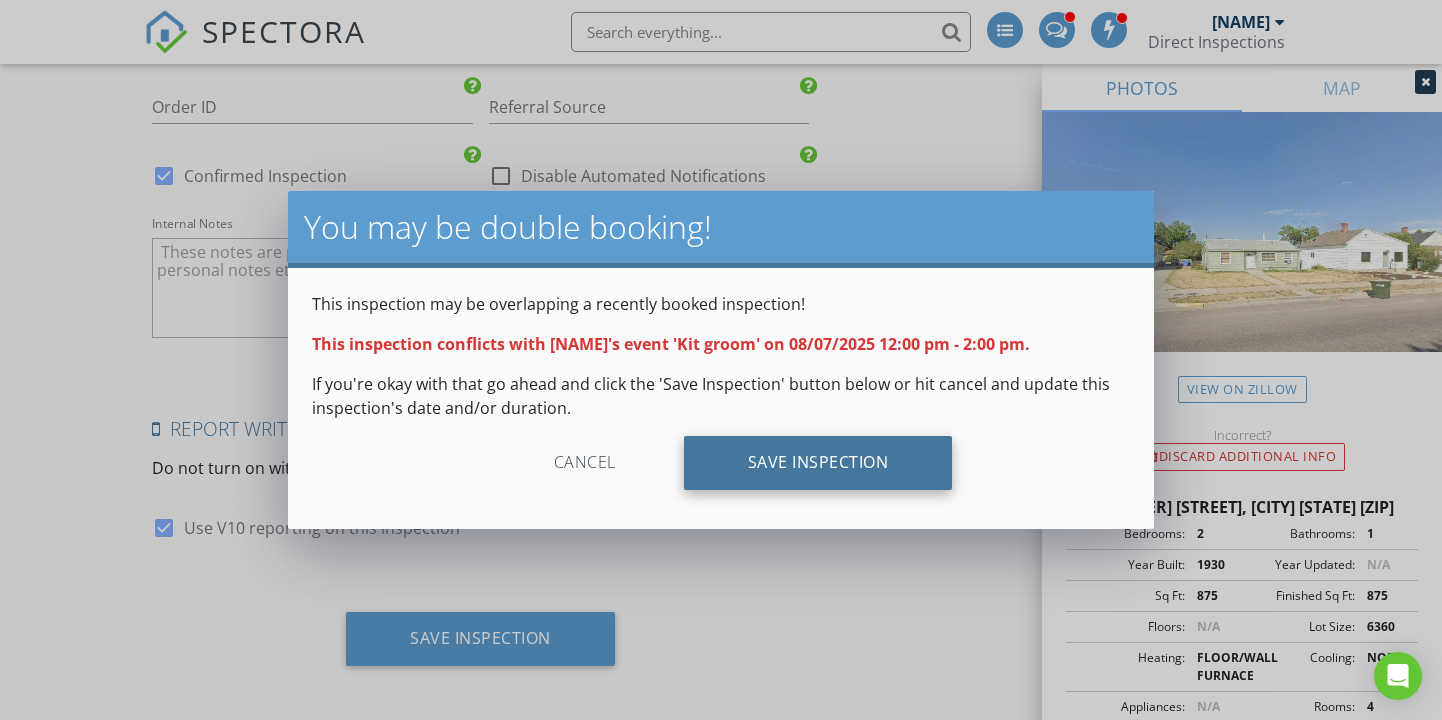 click on "Save Inspection" at bounding box center (818, 463) 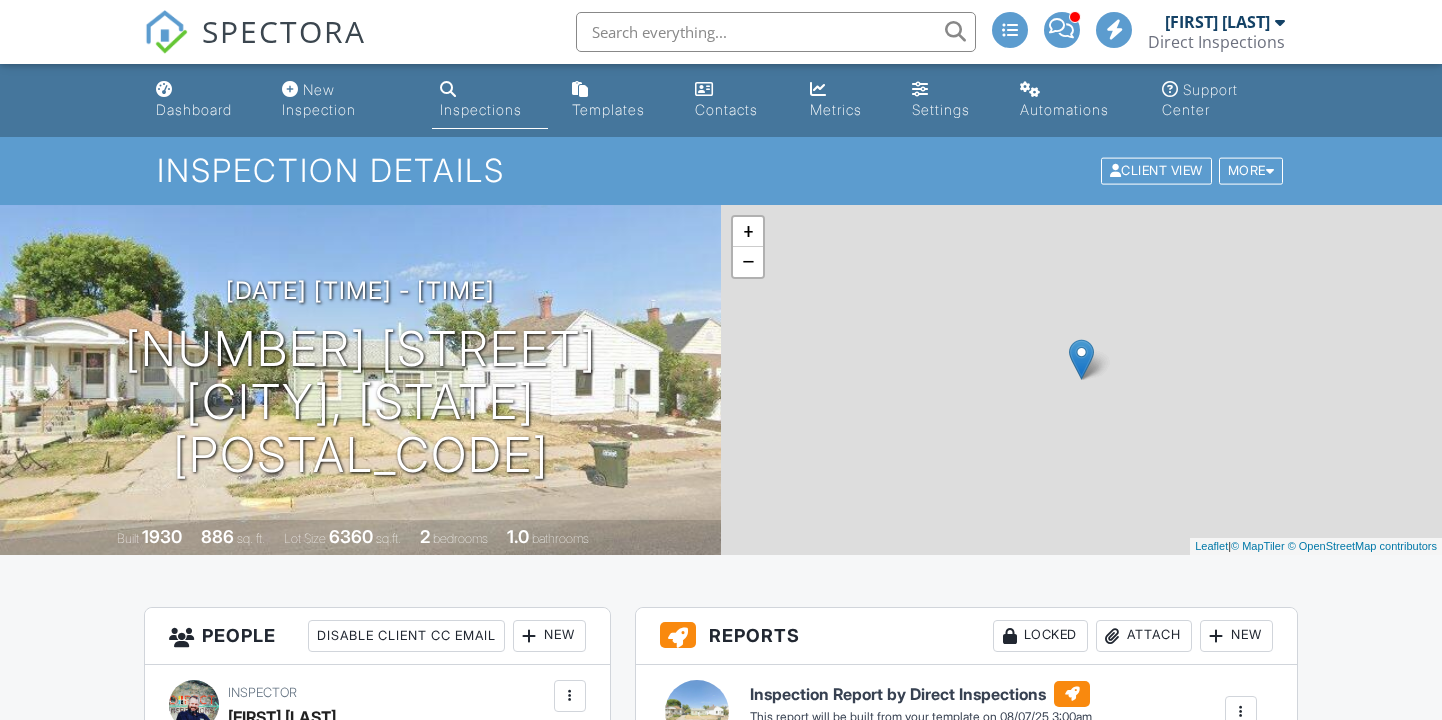 scroll, scrollTop: 0, scrollLeft: 0, axis: both 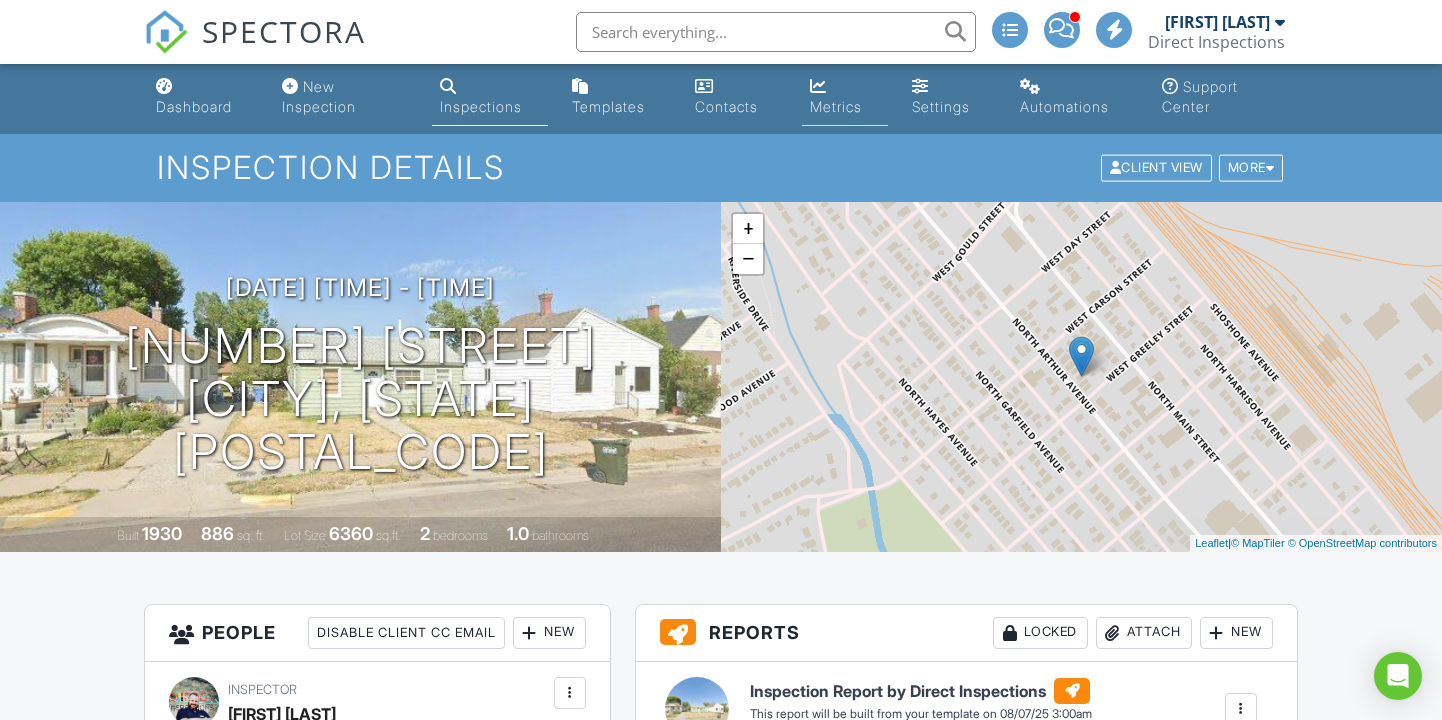 click on "Metrics" at bounding box center [836, 106] 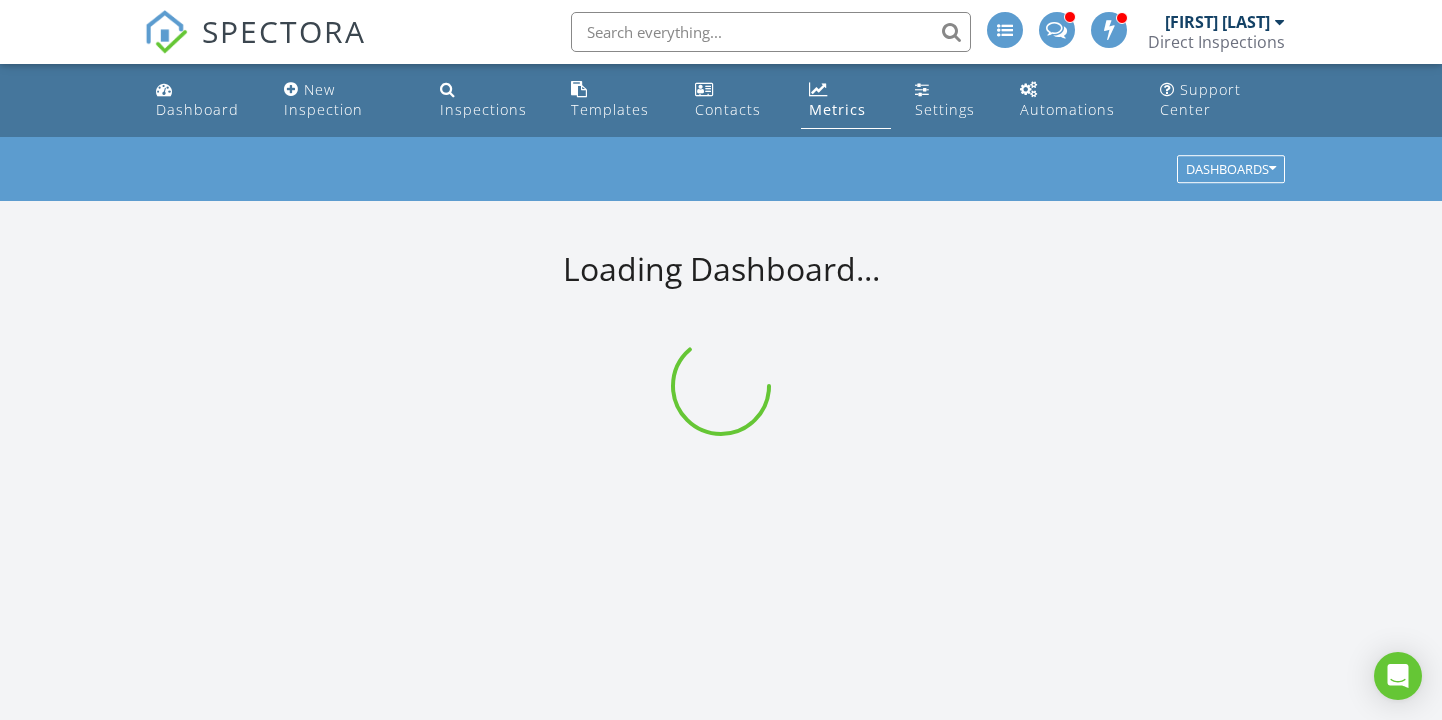 scroll, scrollTop: 0, scrollLeft: 0, axis: both 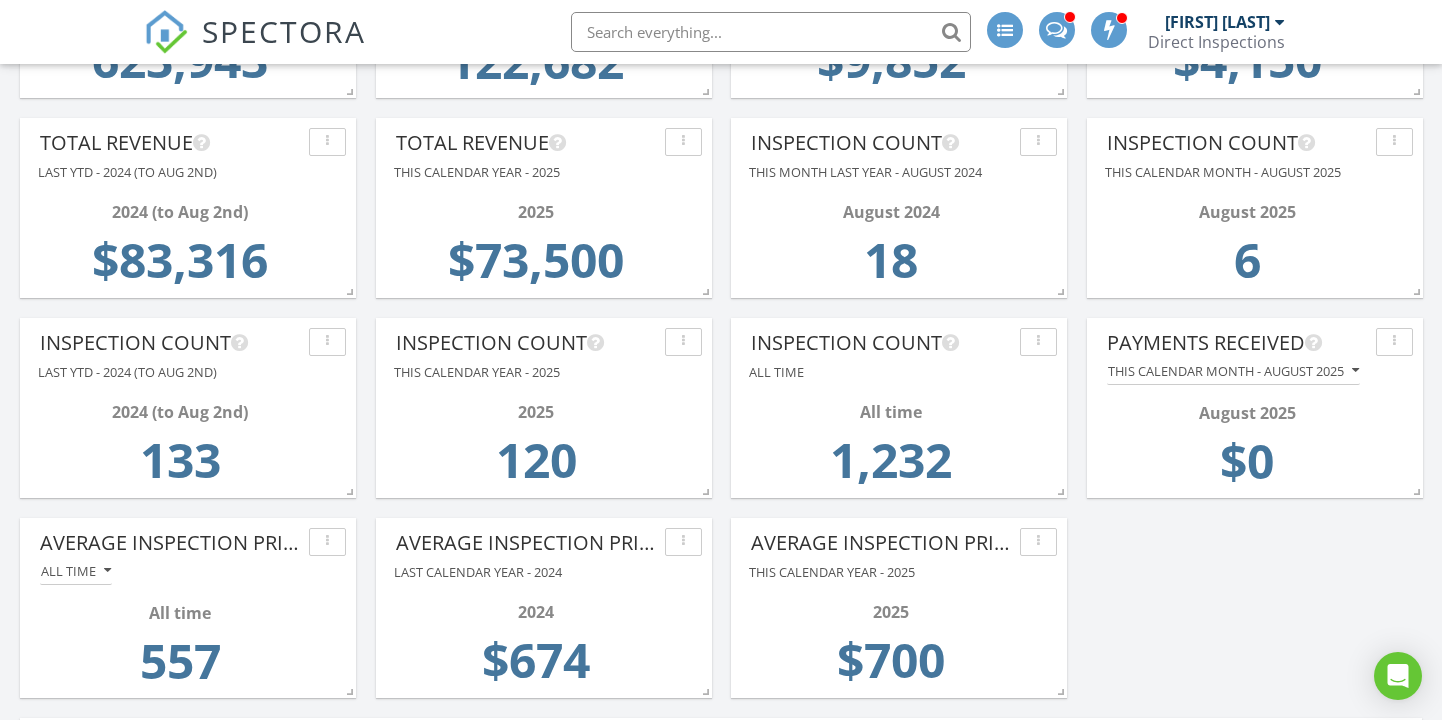 click on "Total Revenue
Last YTD - 2024 (to Aug 2nd)
2024 (to Aug 2nd)
$83,316
Total Revenue
This calendar year - 2025
2025
$73,500
Inspection Count
This month last year - August 2024
August 2024
18
Inspection Count
This calendar month - August 2025
August 2025
6
Inspection Count
Last YTD - 2024 (to Aug 2nd)
2024 (to Aug 2nd)
133
Inspection Count
This calendar year - 2025
2025
120" at bounding box center (721, 1333) 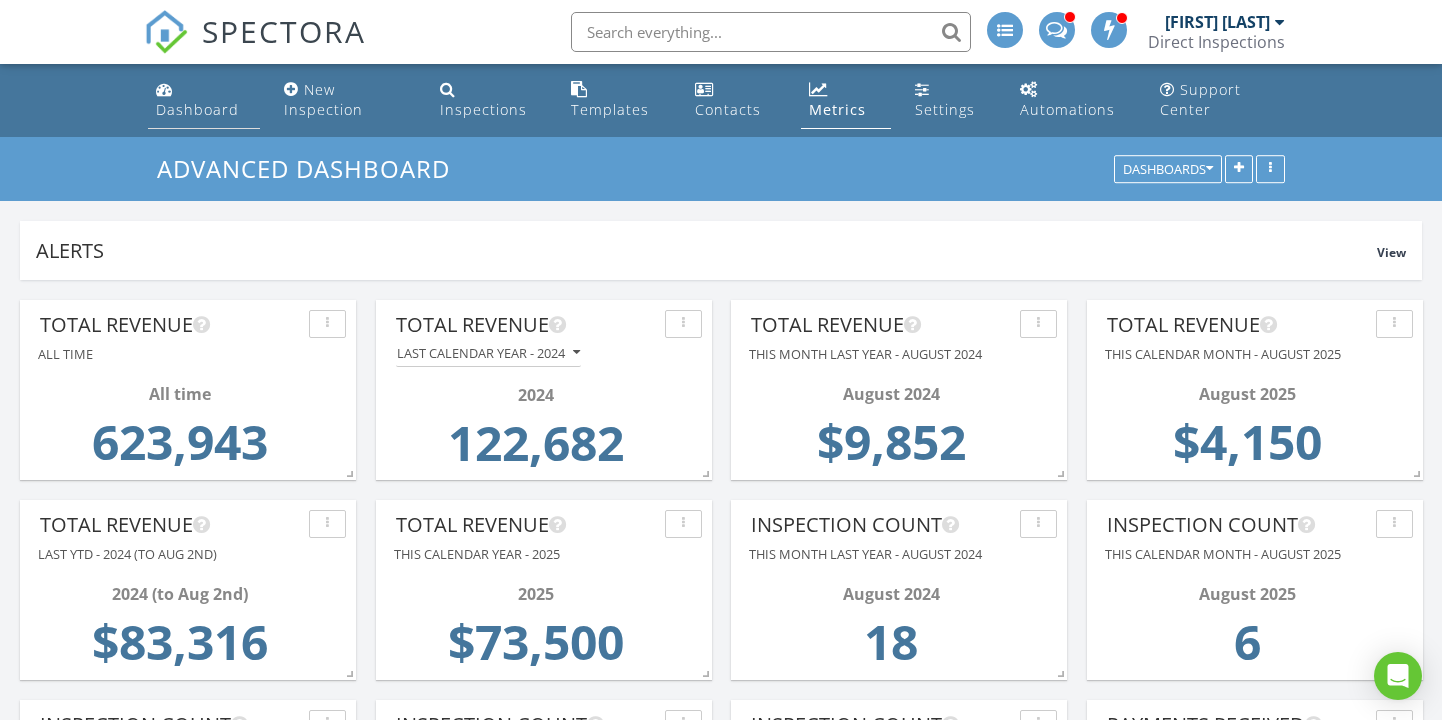 click on "Dashboard" at bounding box center (197, 109) 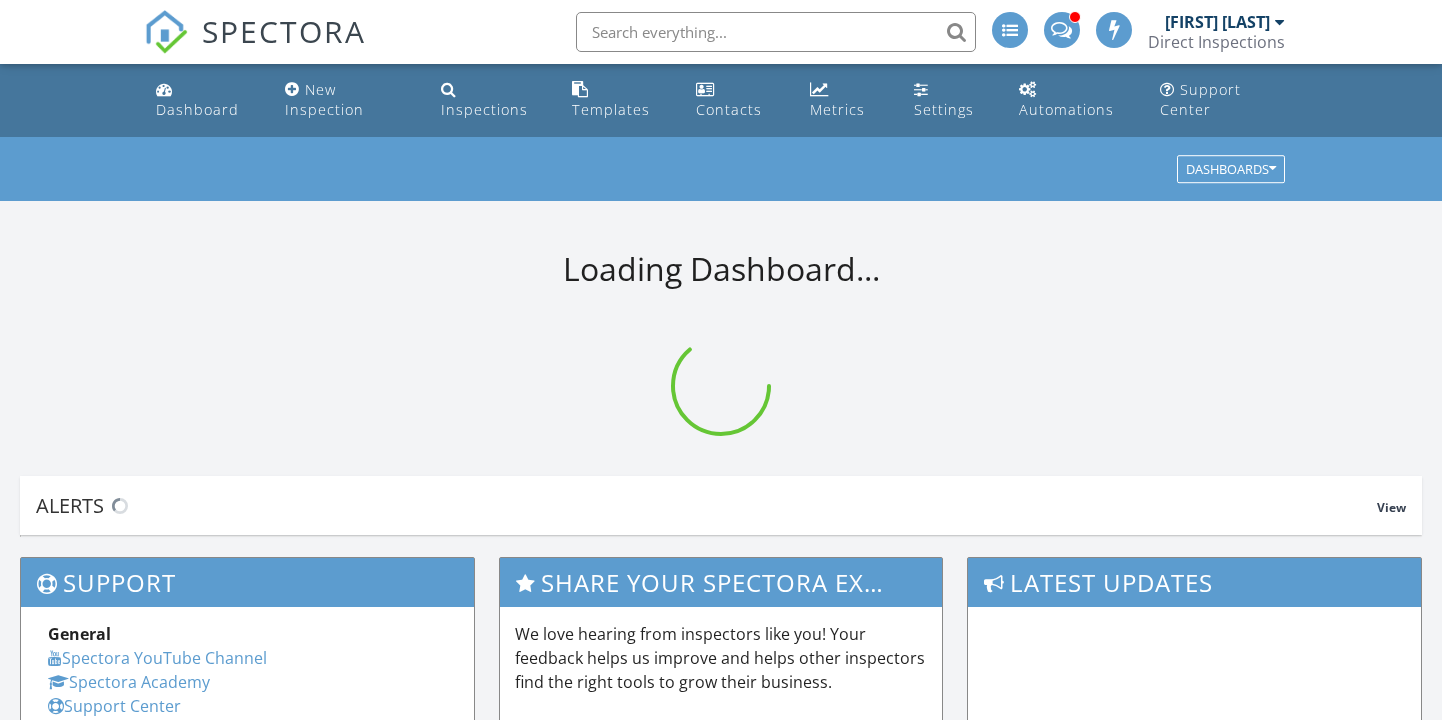 scroll, scrollTop: 0, scrollLeft: 0, axis: both 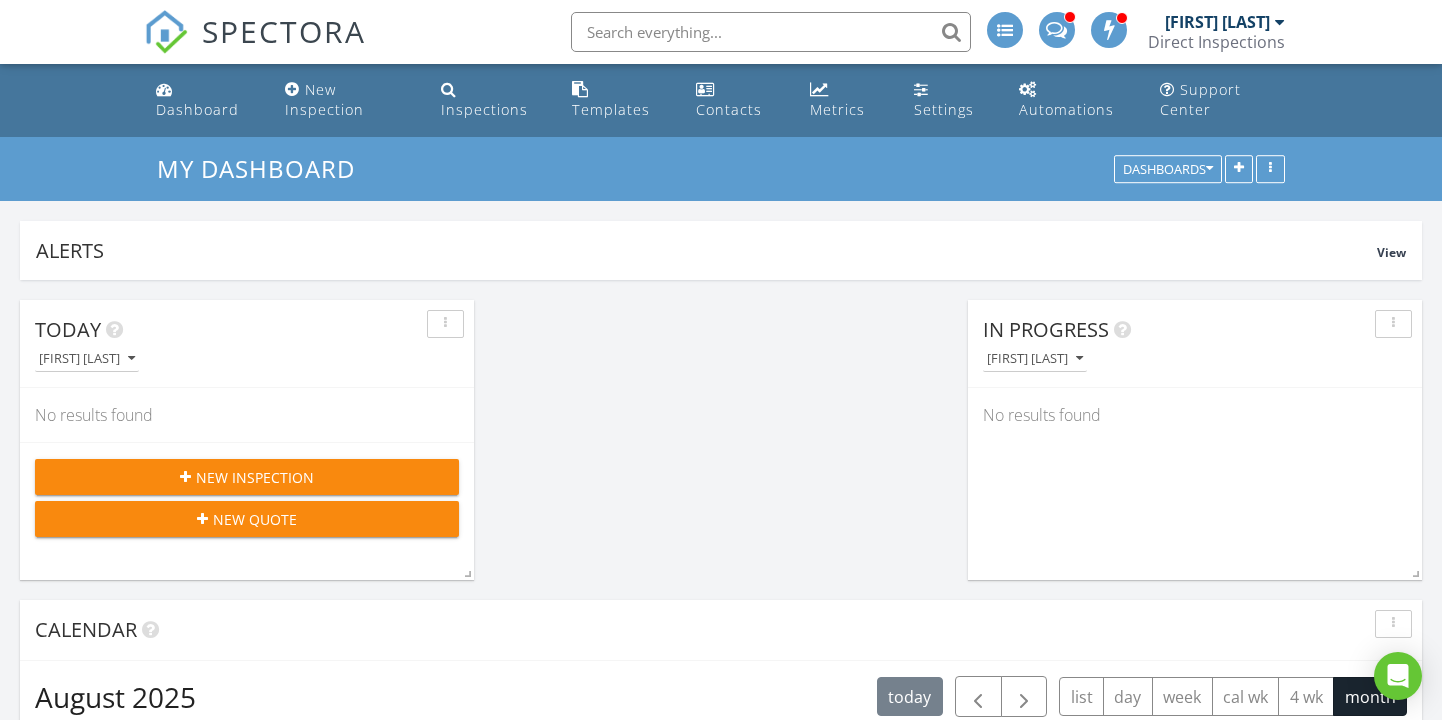 click on "Today
Randy Tolman
No results found       New Inspection     New Quote         In Progress
Randy Tolman
No results found       Calendar                 August 2025 today list day week cal wk 4 wk month Sun Mon Tue Wed Thu Fri Sat 27 28 29
9a - 11:30a
707 Franklin Ave, Pocatello 83201
11:30a - 3p
430 Snowflake St, American Falls 83211
30
9a - 10:30a
647 S 11th Ave, Pocatello 83201
31
10a - 11:30a
725 Midnight Sun Lp, Twin Falls 83301" at bounding box center (721, 1040) 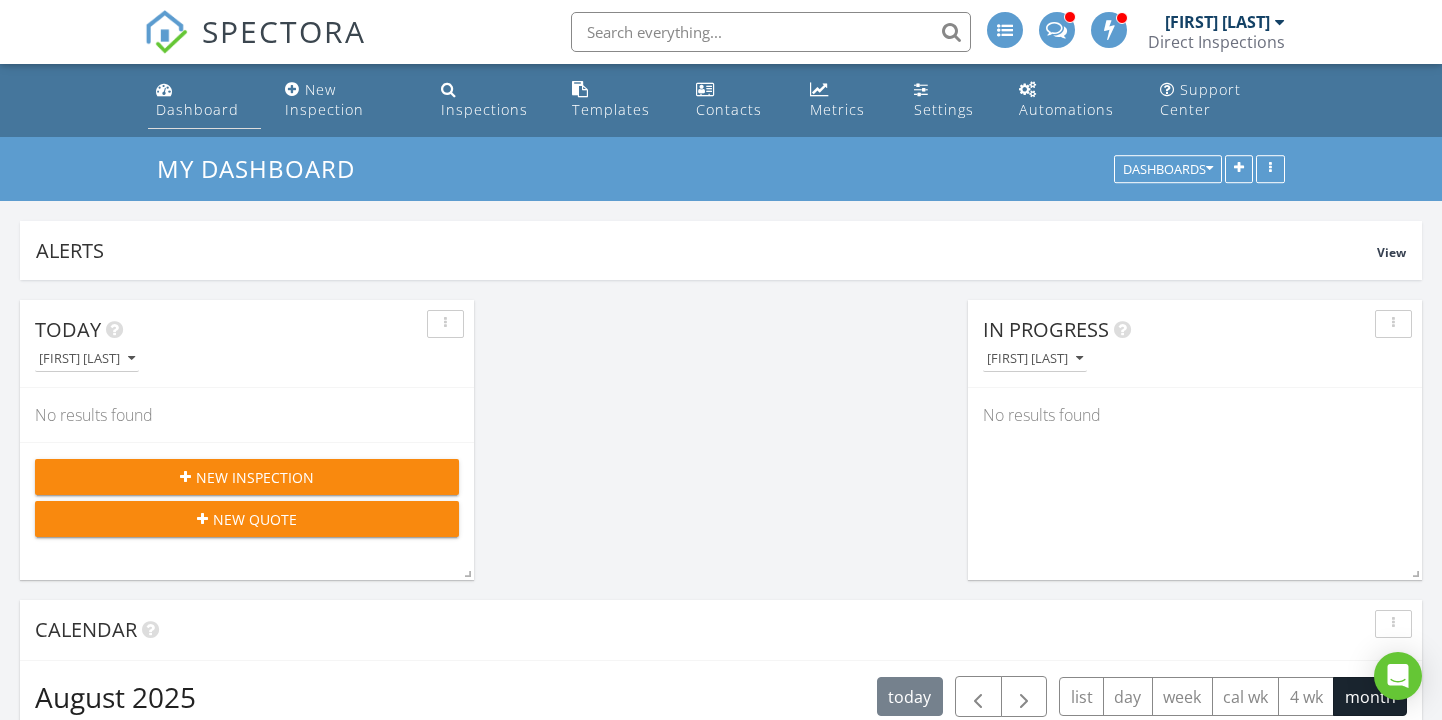 click on "Dashboard" at bounding box center [197, 109] 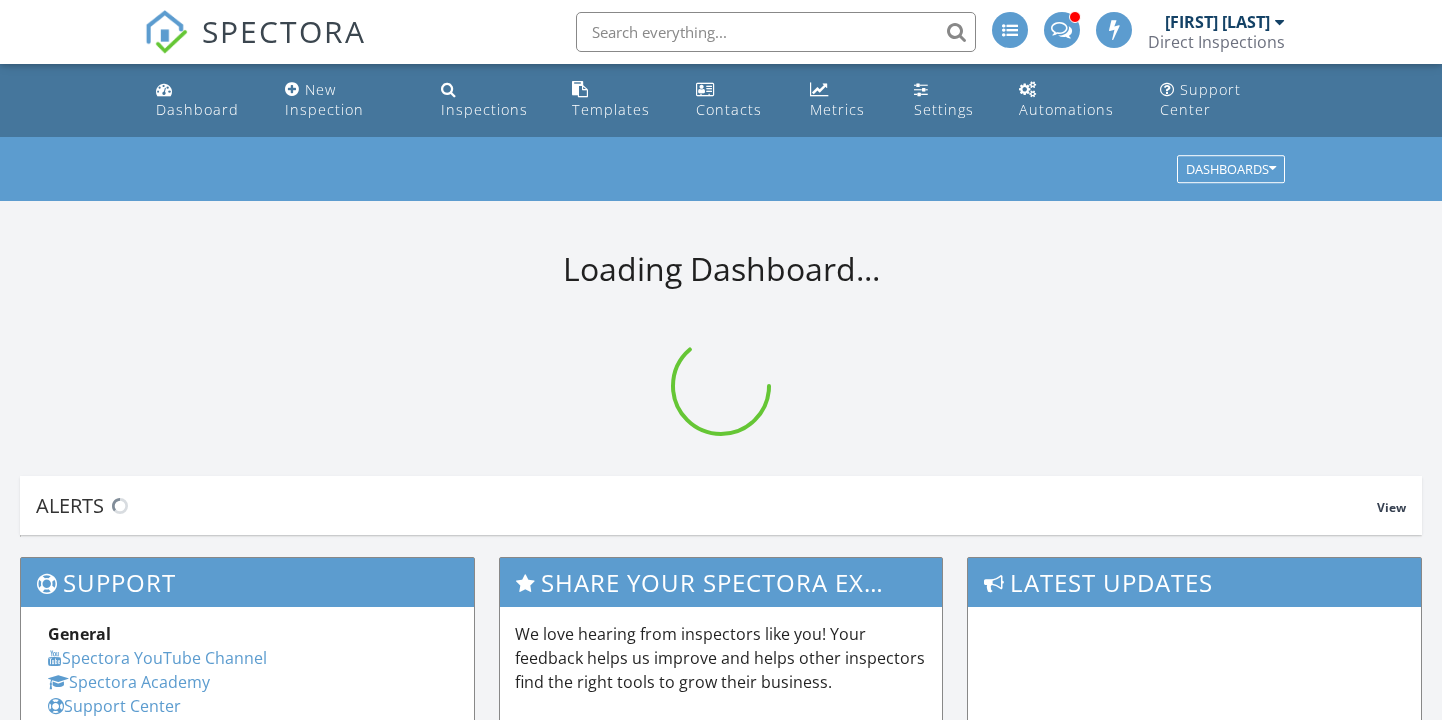 scroll, scrollTop: 0, scrollLeft: 0, axis: both 